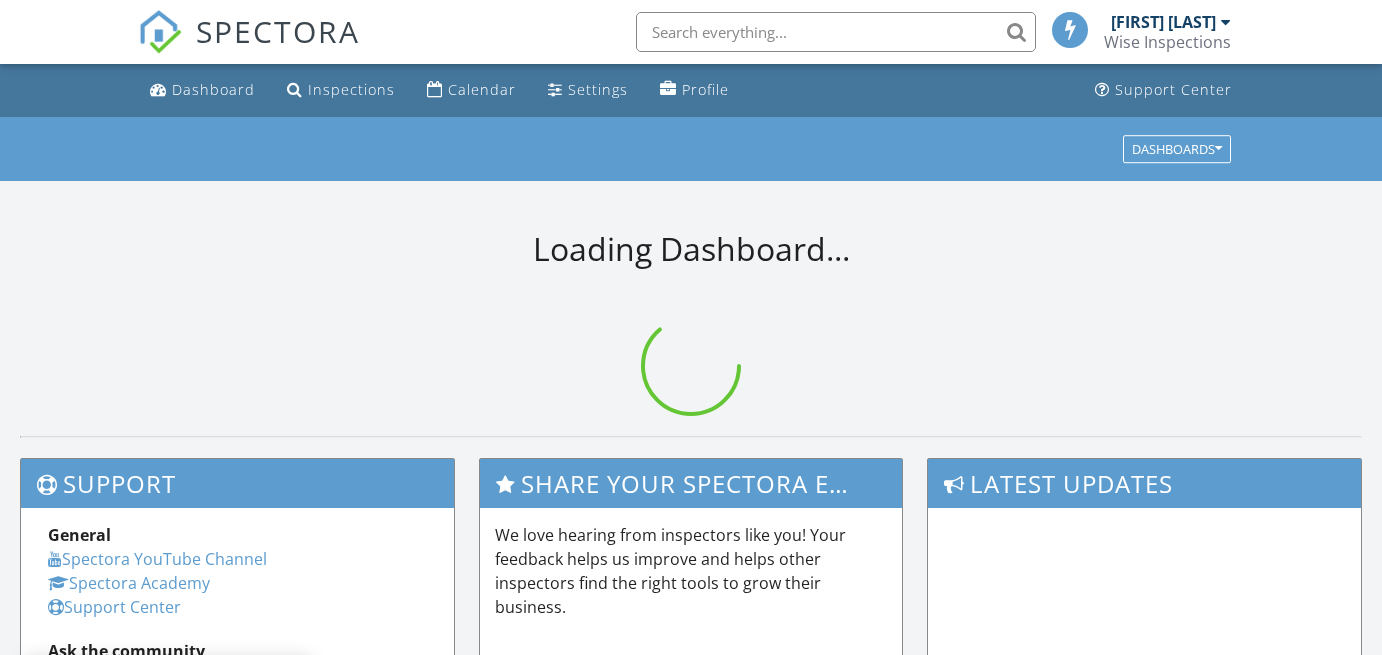 scroll, scrollTop: 0, scrollLeft: 0, axis: both 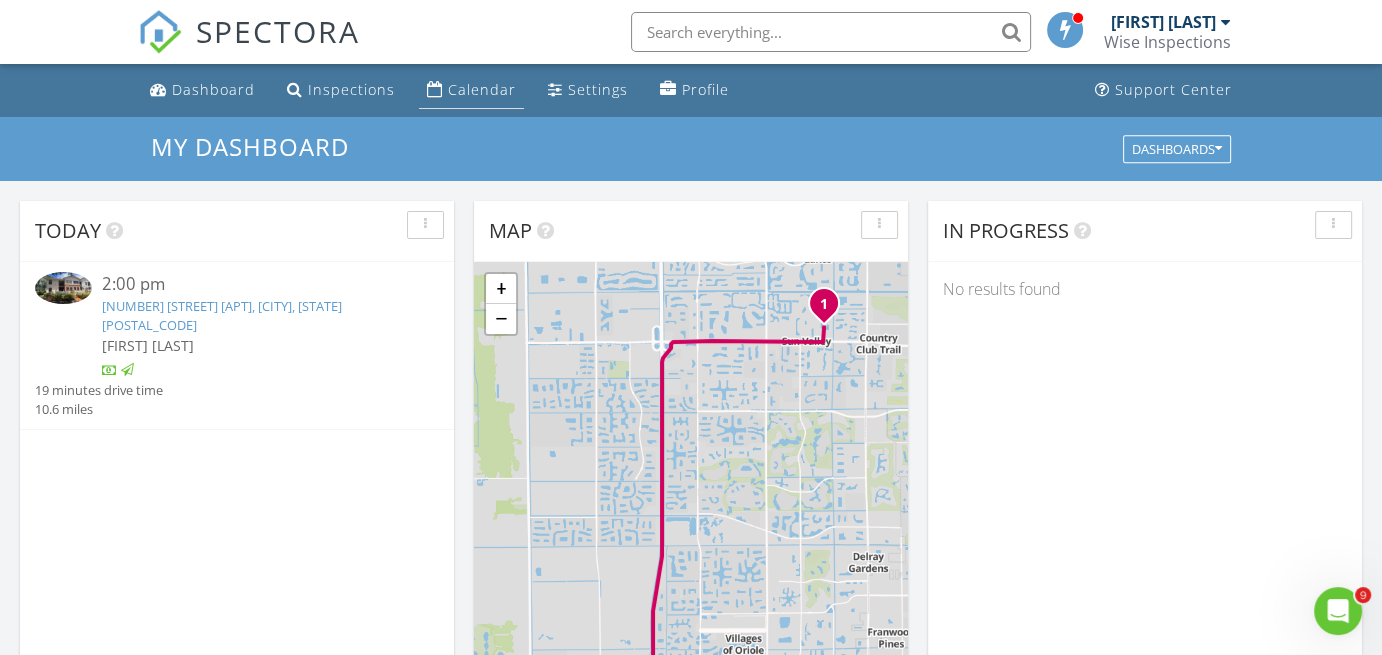 click on "Calendar" at bounding box center (482, 89) 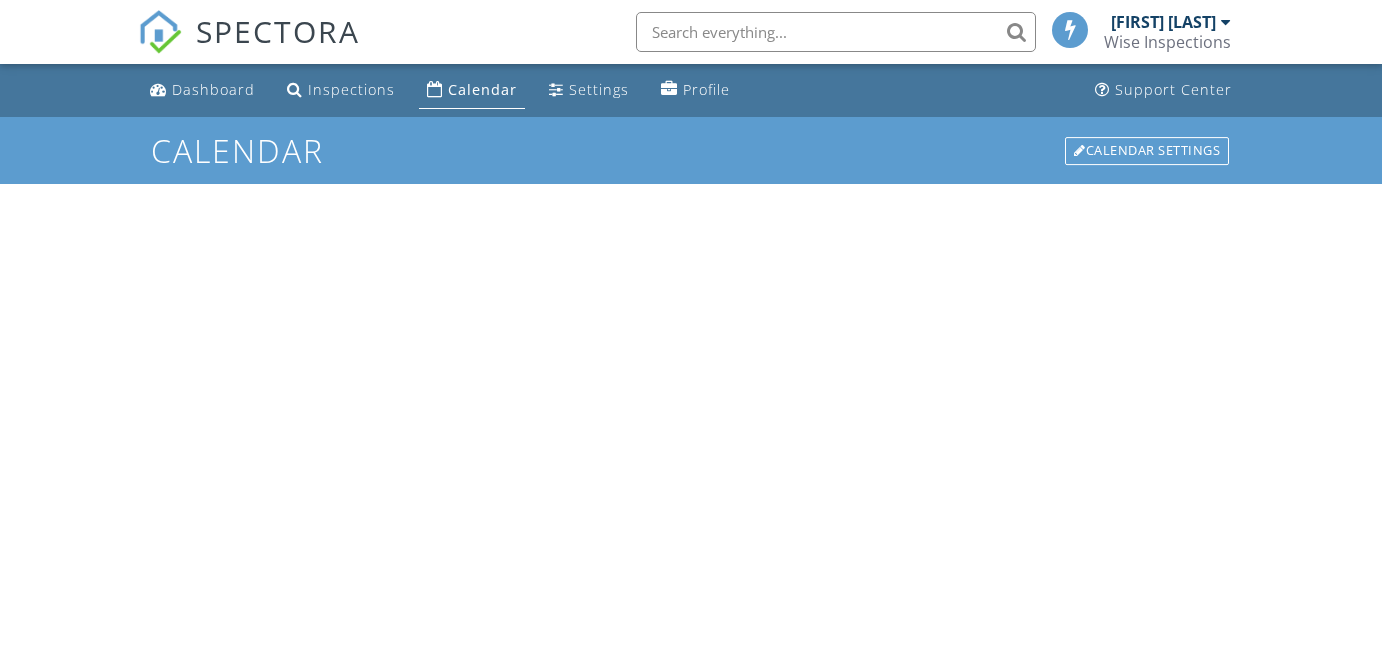scroll, scrollTop: 0, scrollLeft: 0, axis: both 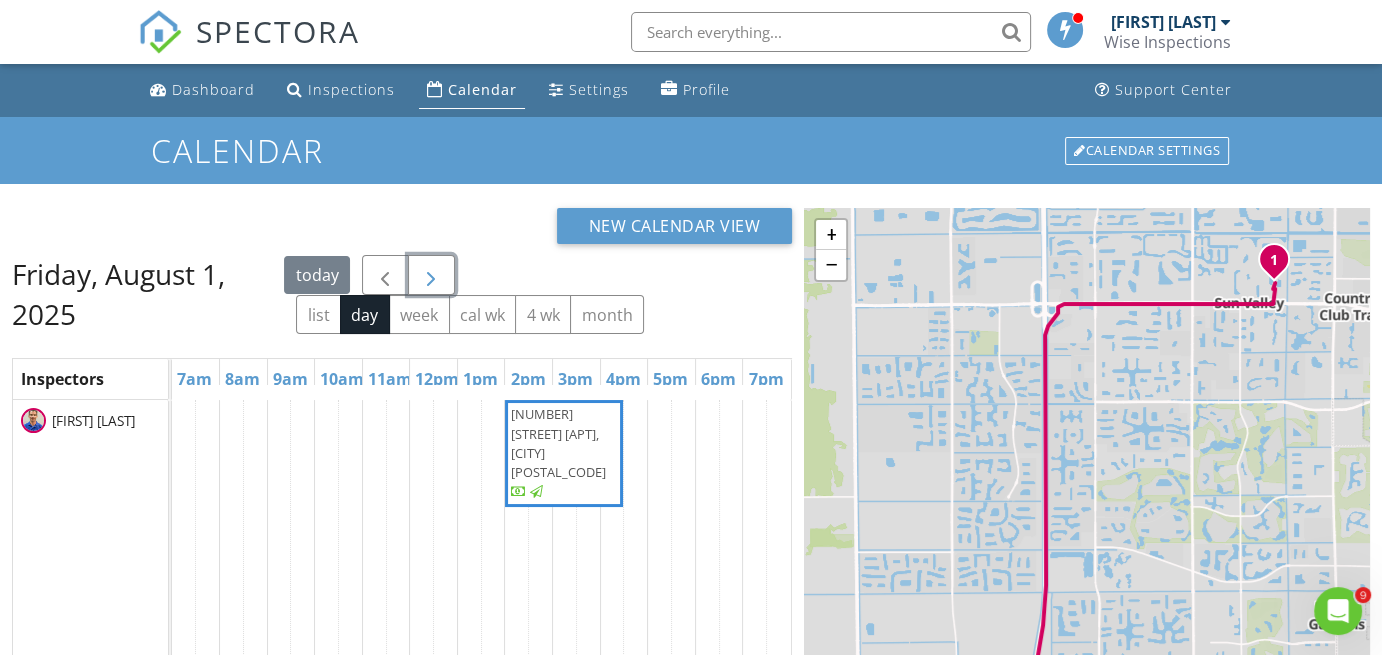 click at bounding box center [431, 275] 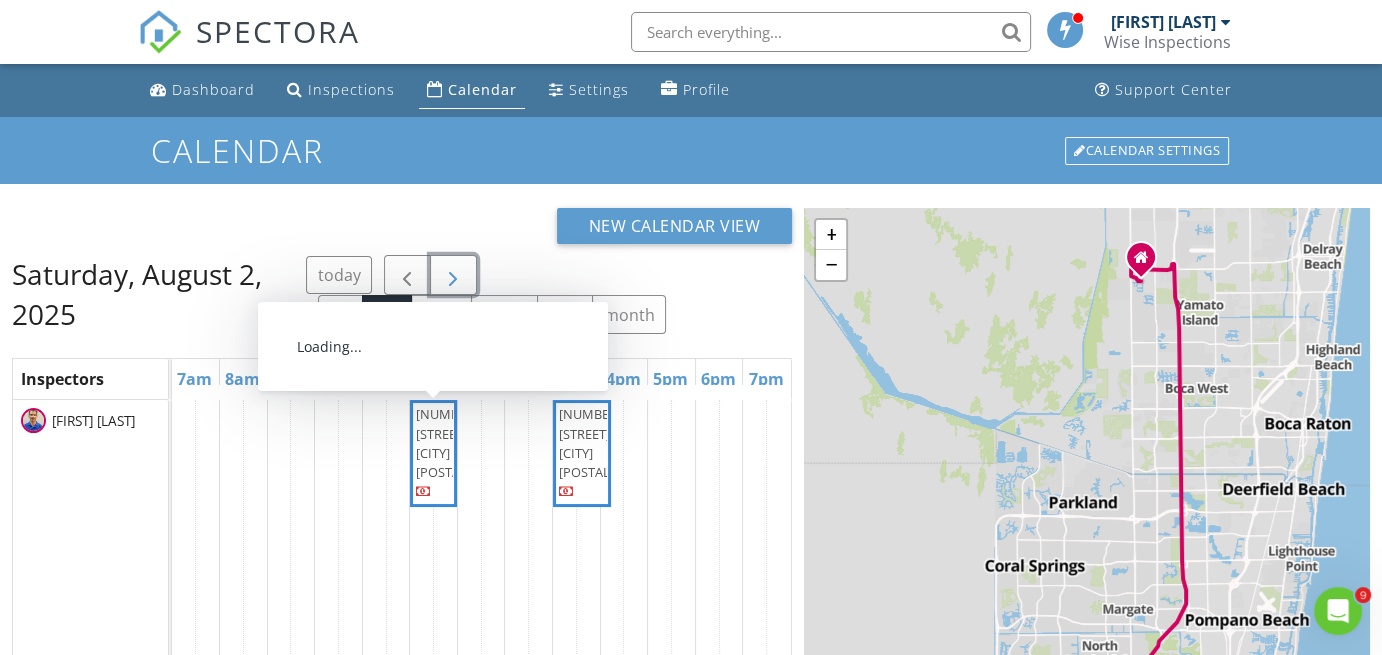 click on "1251 SW 68th Ave, Plantation 33317" at bounding box center [463, 443] 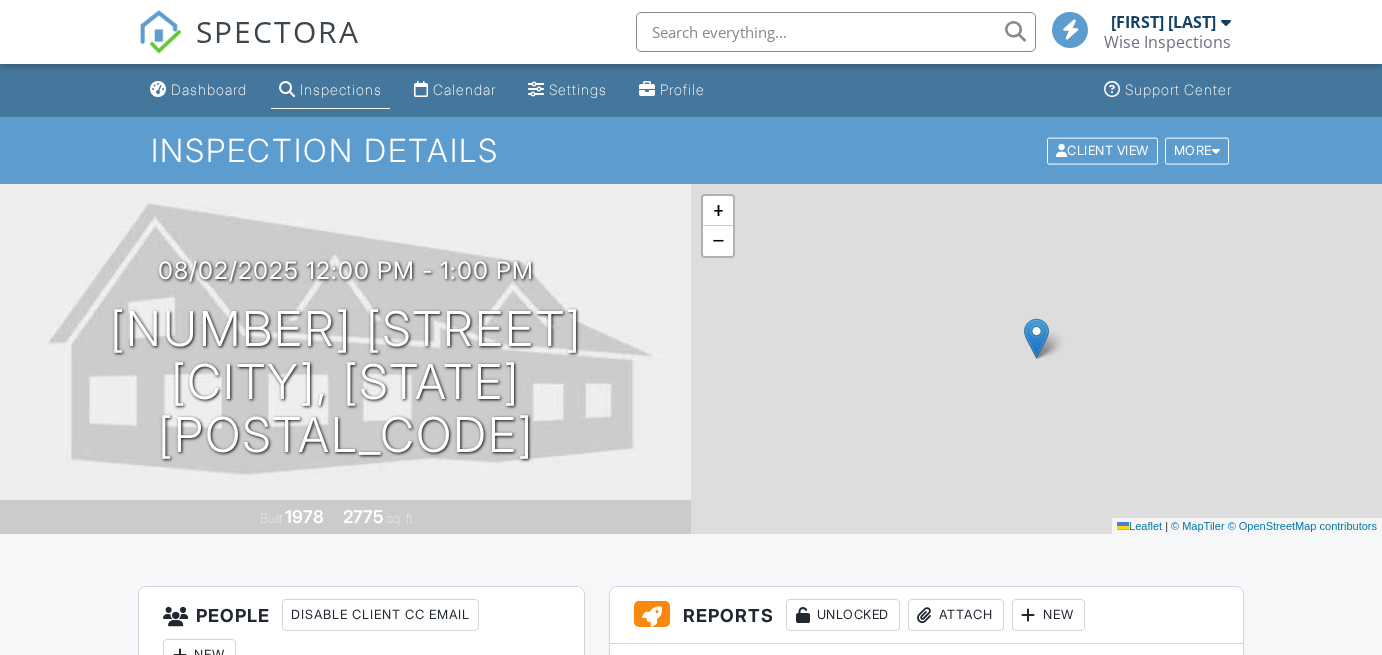 scroll, scrollTop: 0, scrollLeft: 0, axis: both 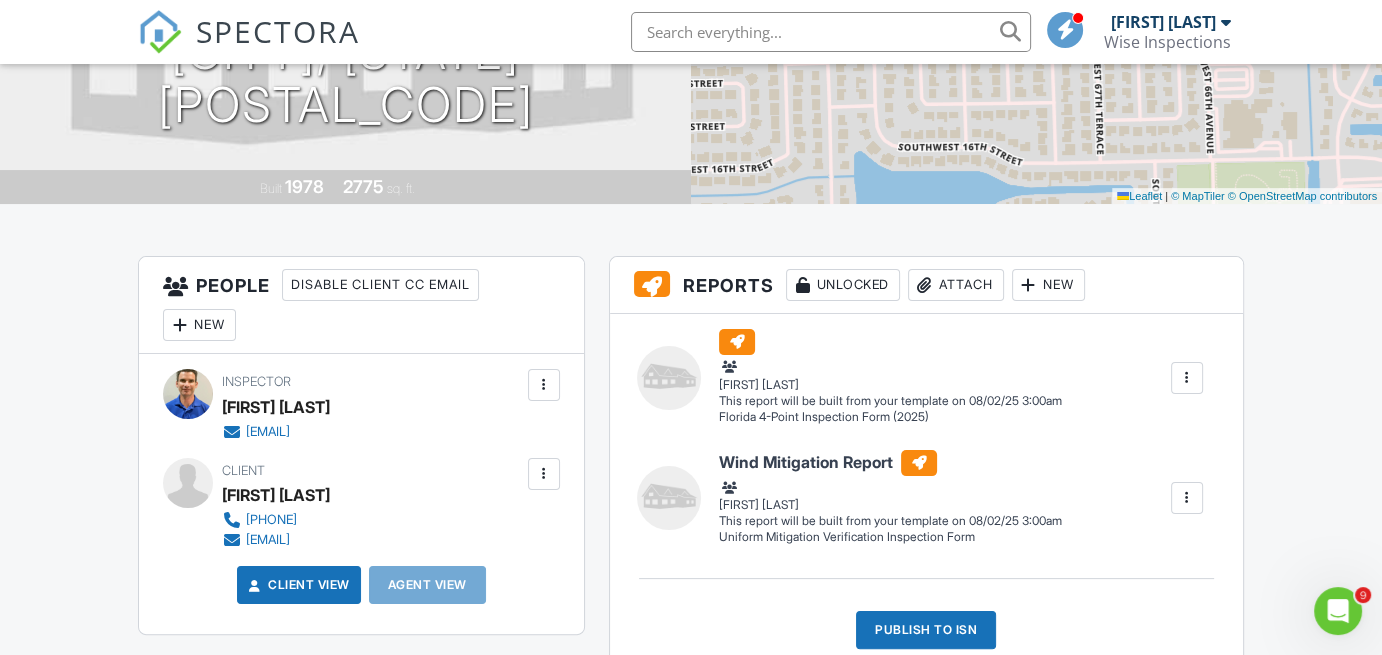 click at bounding box center [1187, 498] 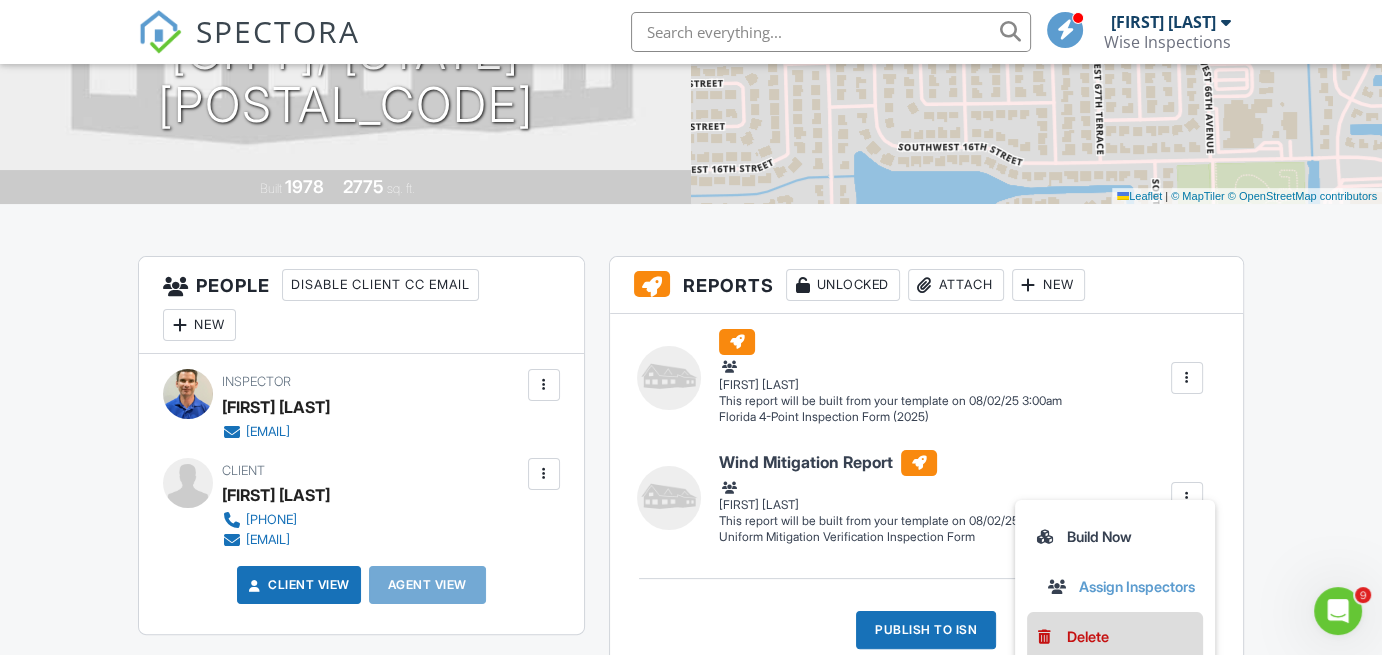 click on "Delete" at bounding box center (1088, 637) 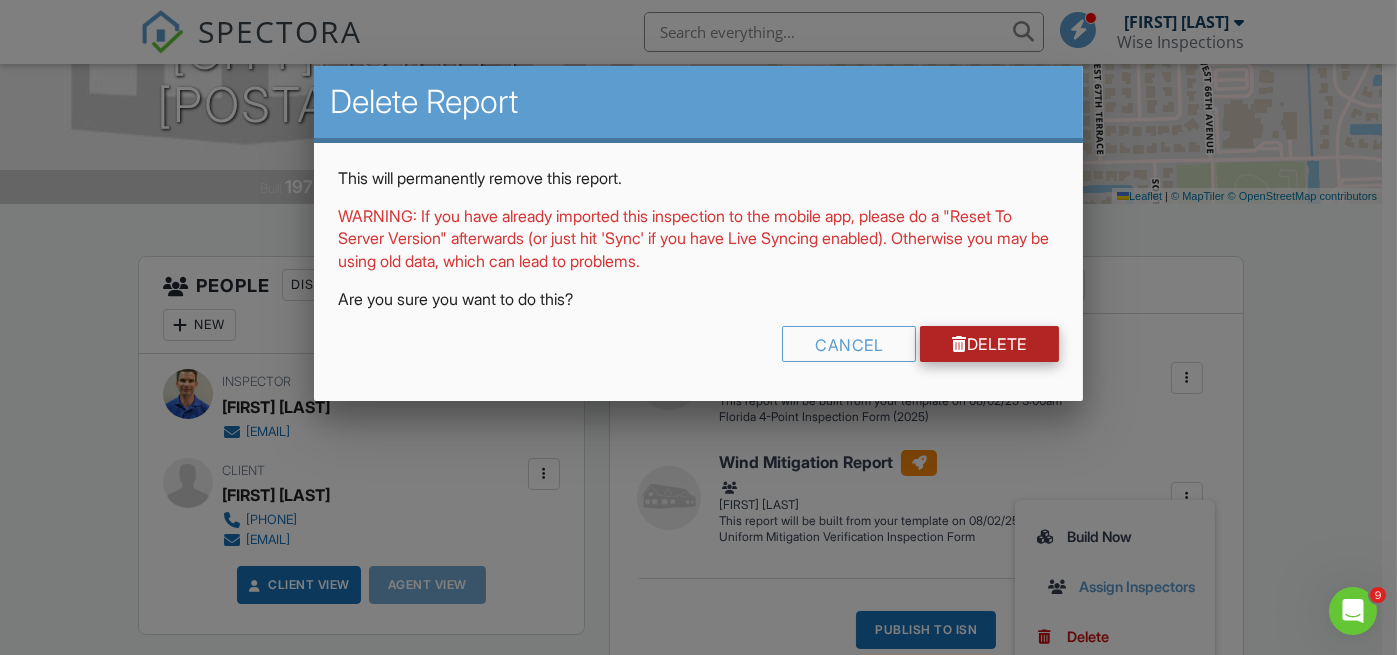 click on "Delete" at bounding box center (989, 344) 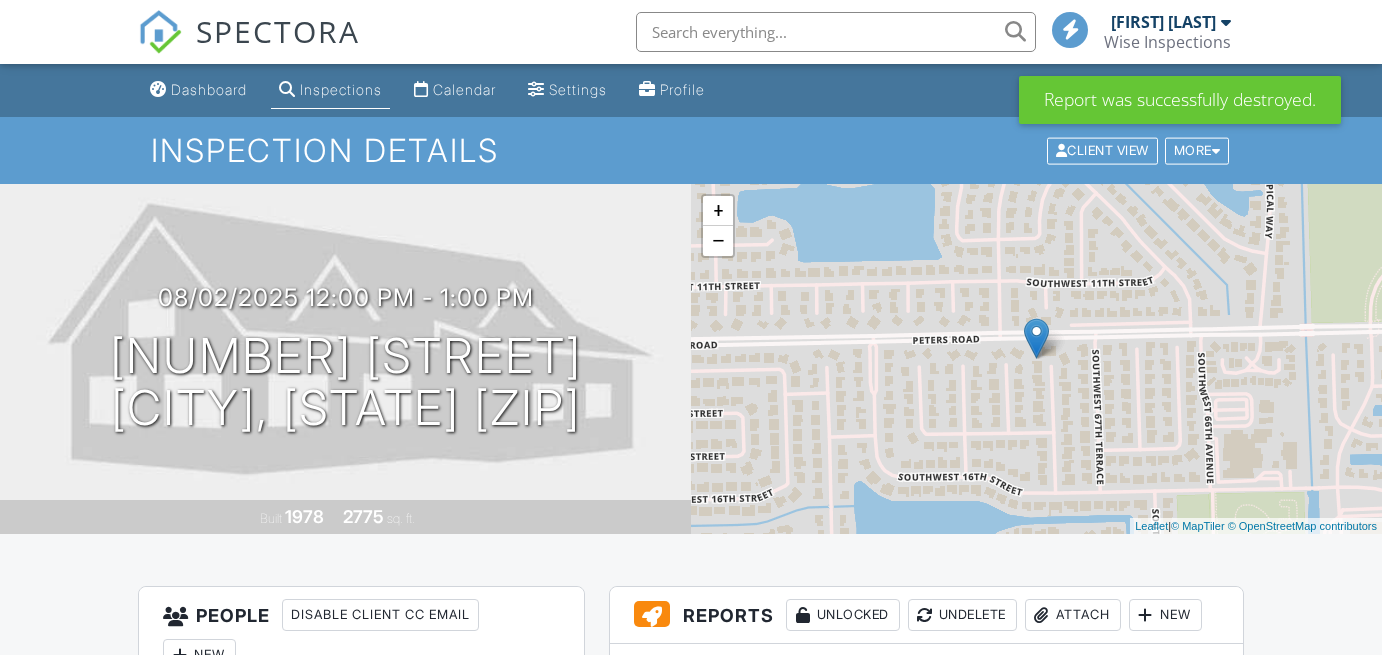 scroll, scrollTop: 0, scrollLeft: 0, axis: both 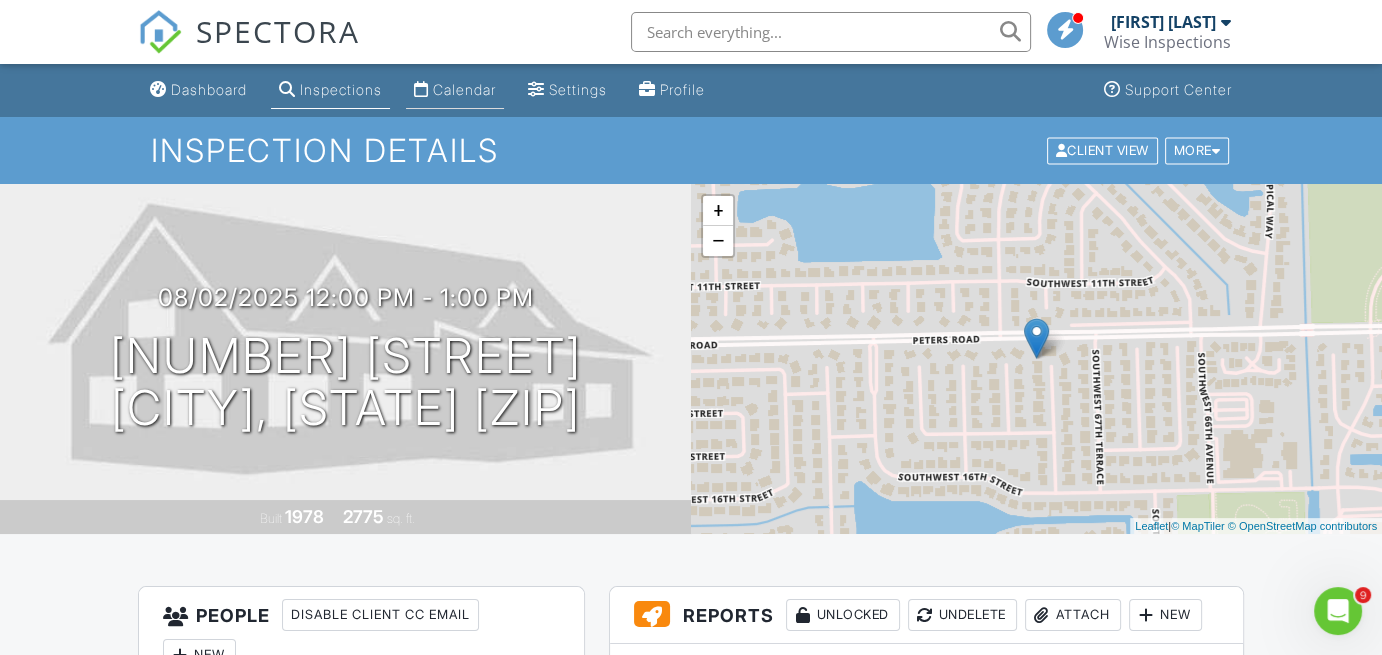 click on "Calendar" at bounding box center (464, 89) 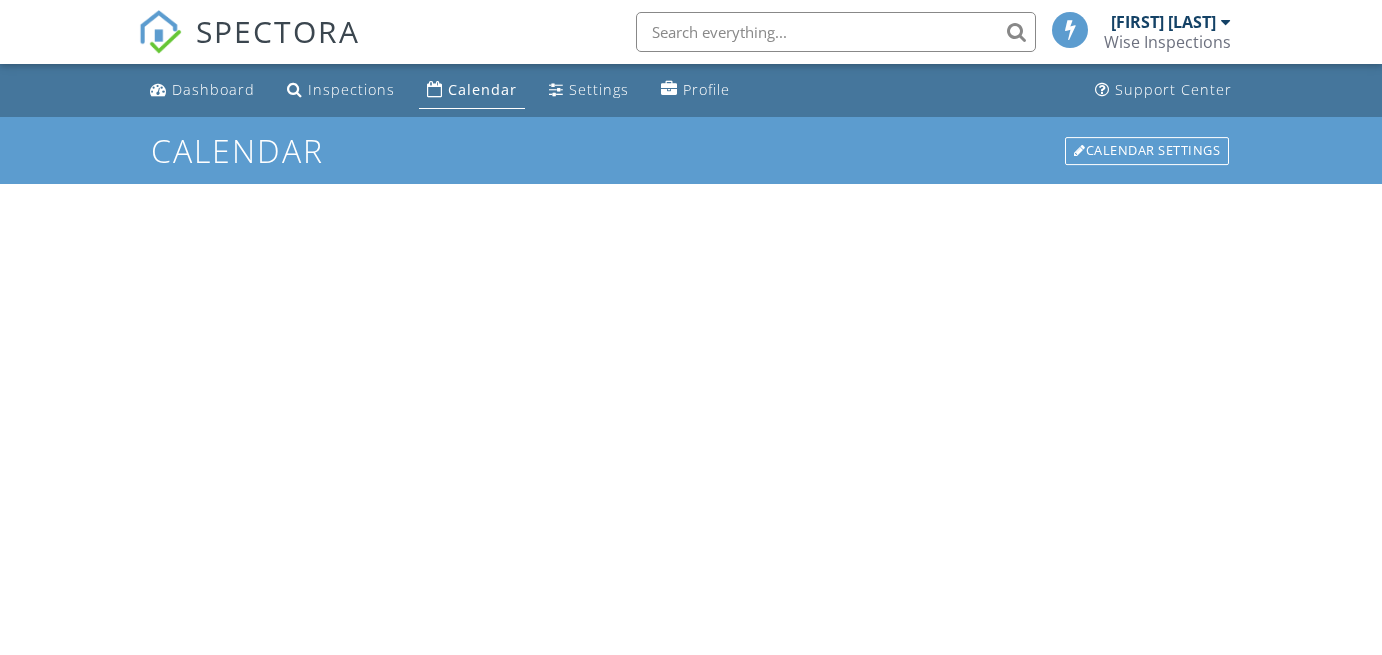 scroll, scrollTop: 0, scrollLeft: 0, axis: both 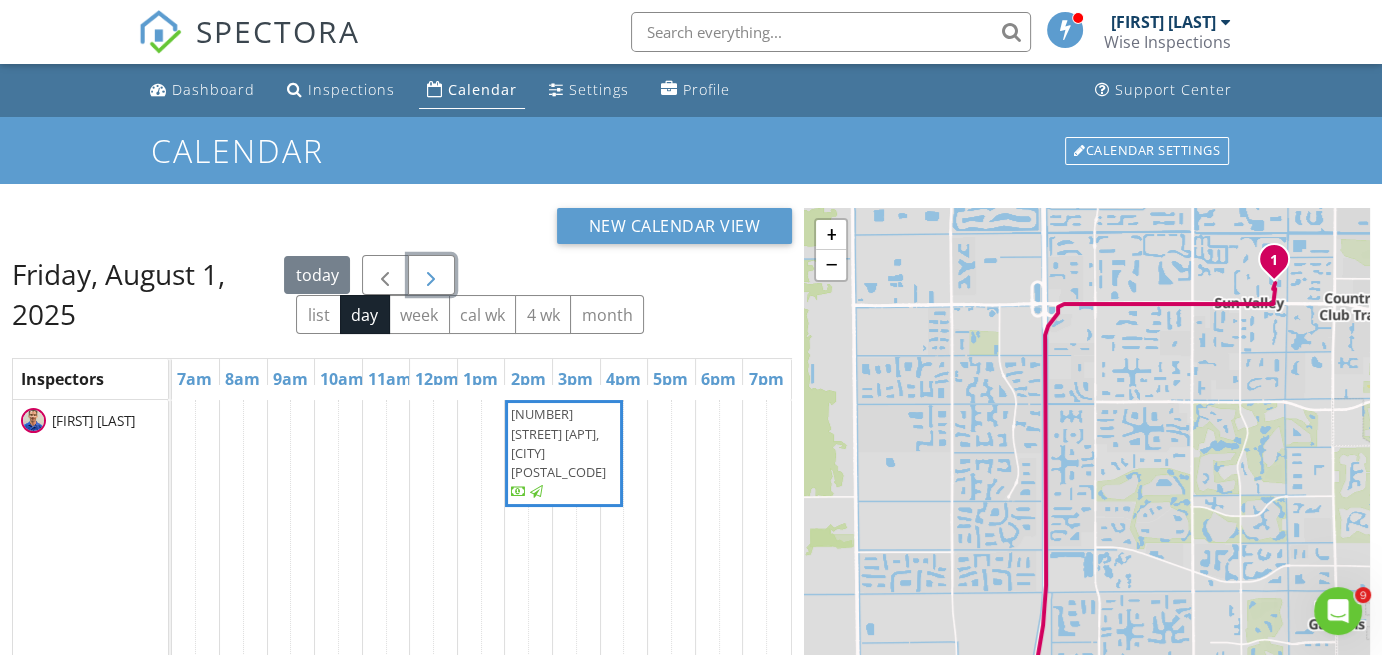 click at bounding box center [431, 275] 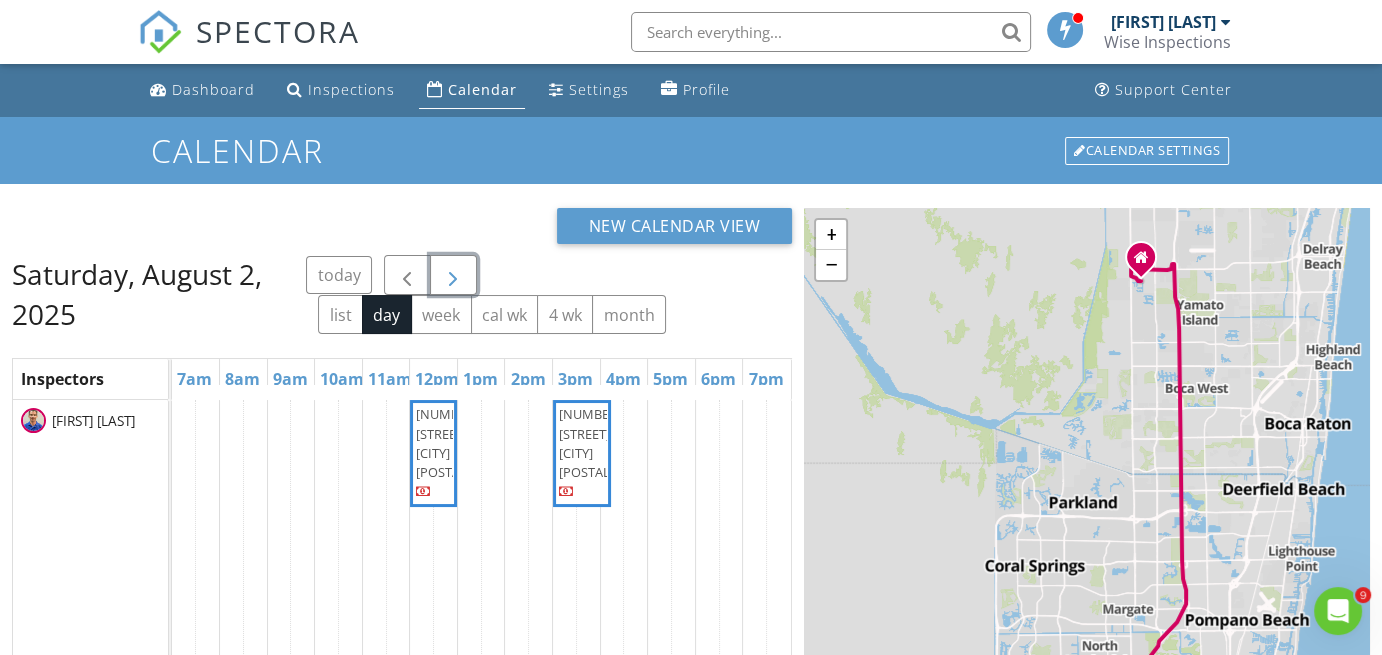 click on "[NUMBER] [STREET], [CITY] [POSTAL_CODE]" at bounding box center [606, 443] 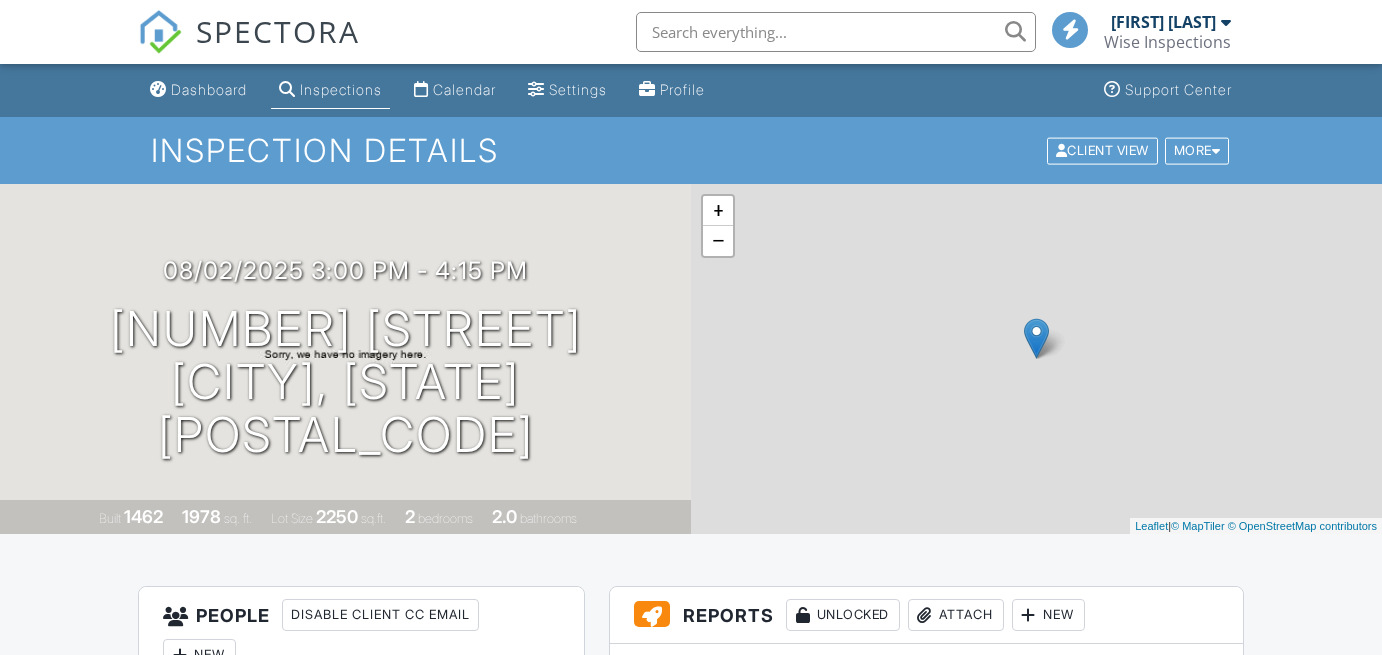 scroll, scrollTop: 0, scrollLeft: 0, axis: both 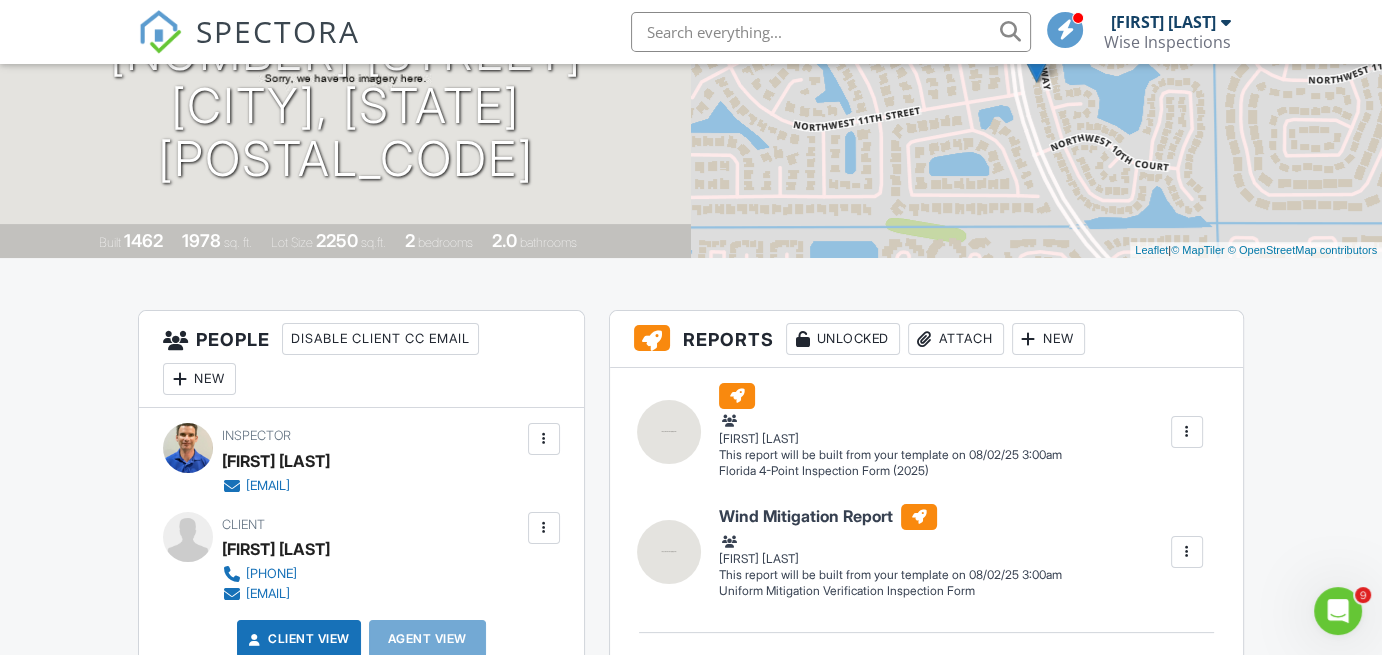 click on "Wind Mitigation Report
Uniform Mitigation Verification Inspection Form
Jason Schapiro
Edit
View
Wind Mitigation Report
Uniform Mitigation Verification Inspection Form
Jason Schapiro
This report will be built from your template on 08/02/25  3:00am
Quick Publish
Assign Inspectors
Copy
Build Now
Assign Inspectors
Delete" at bounding box center (960, 552) 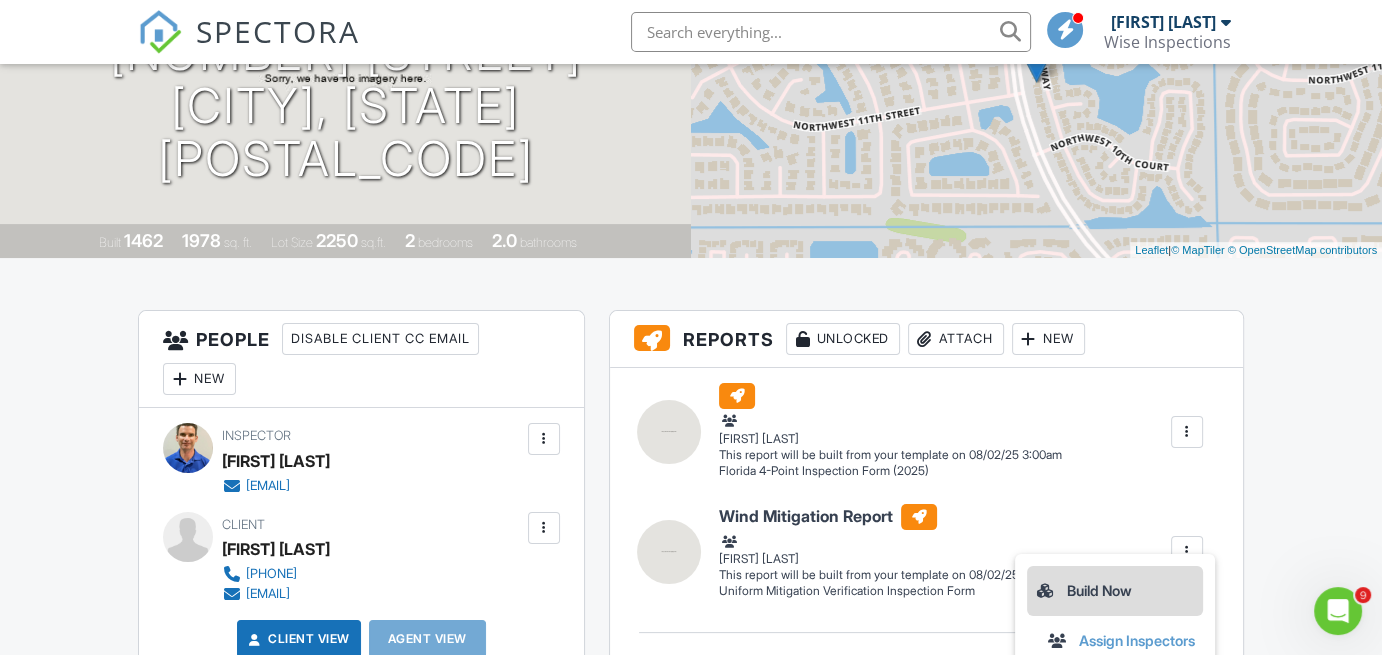 click on "Build Now" at bounding box center (1115, 591) 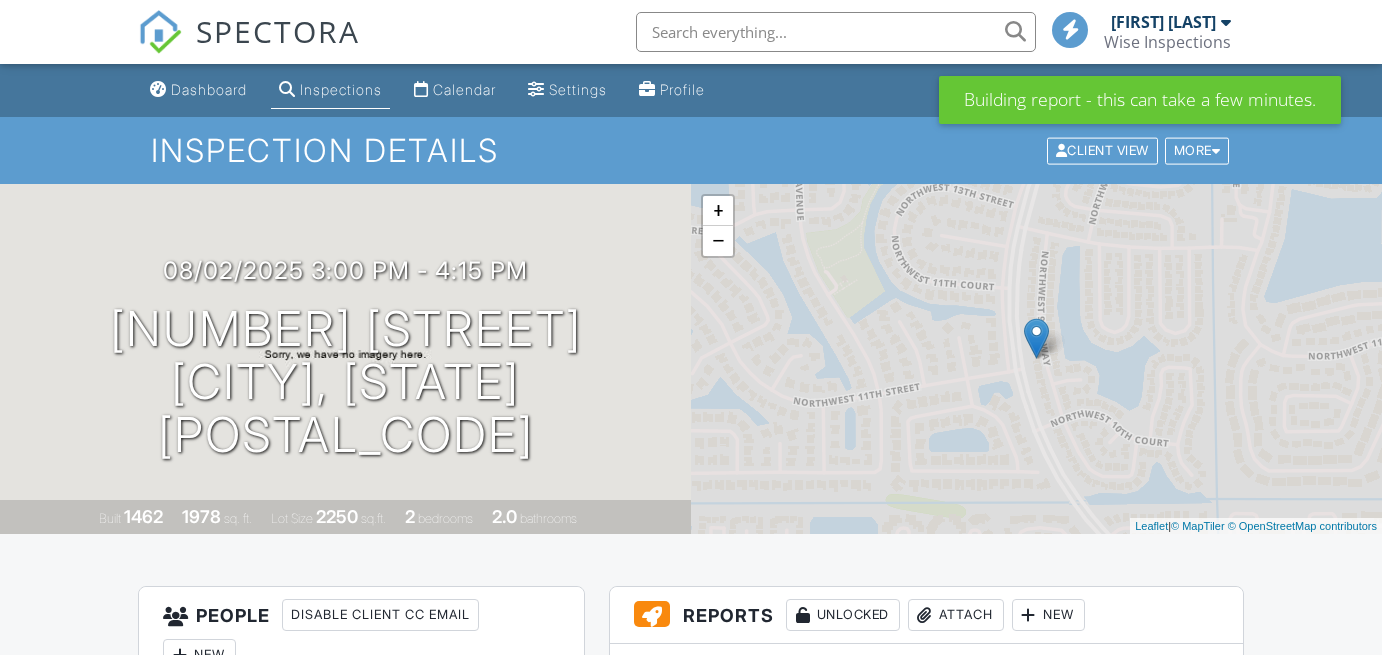 scroll, scrollTop: 0, scrollLeft: 0, axis: both 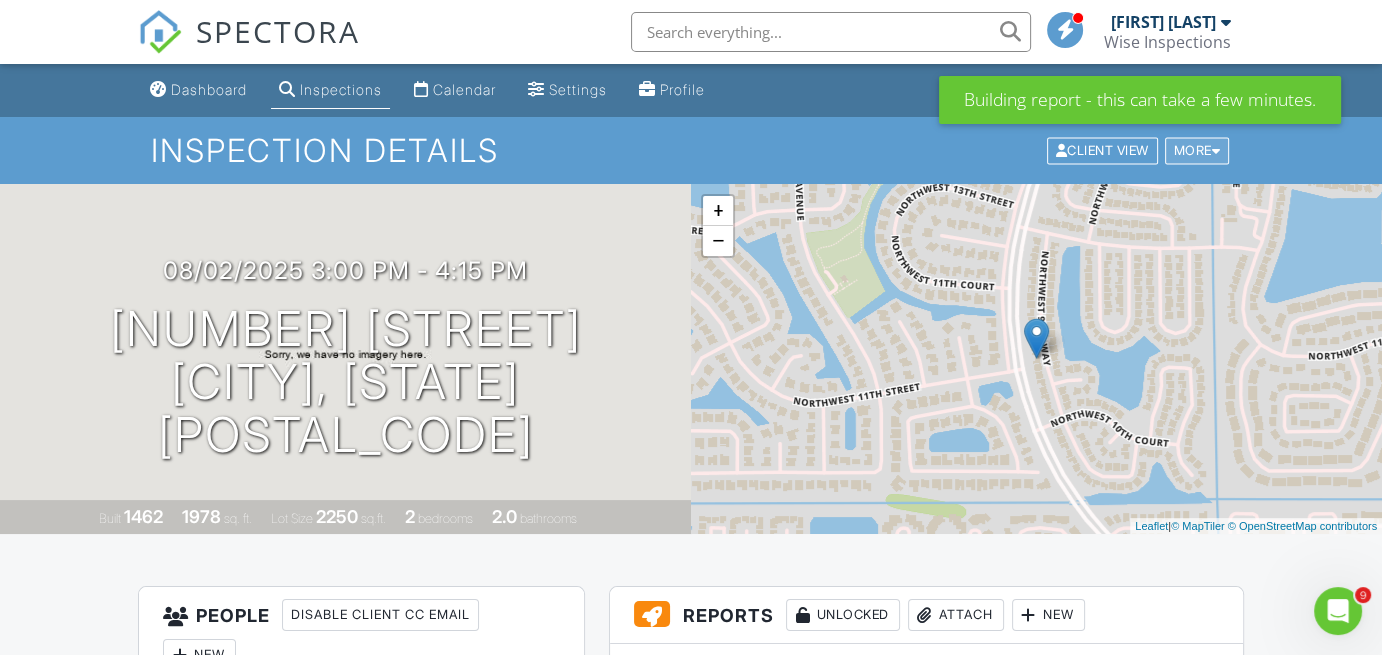 click on "More" at bounding box center (1197, 150) 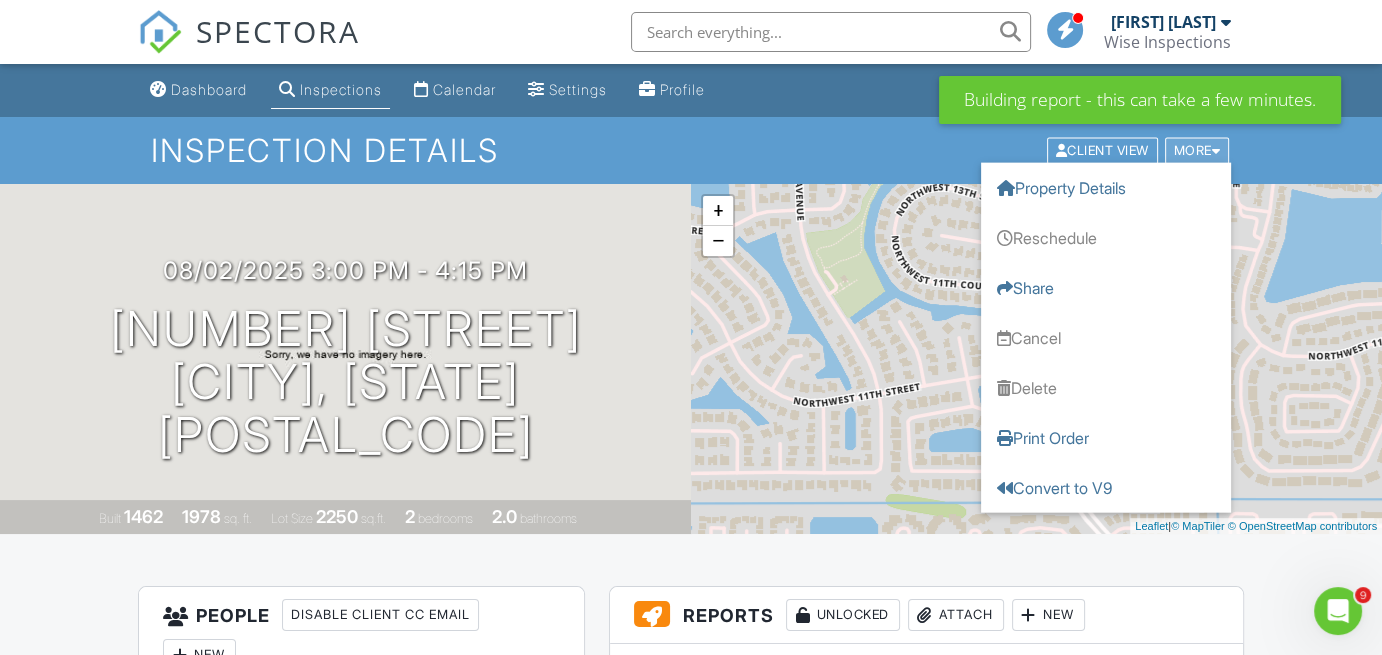 click on "More" at bounding box center (1197, 150) 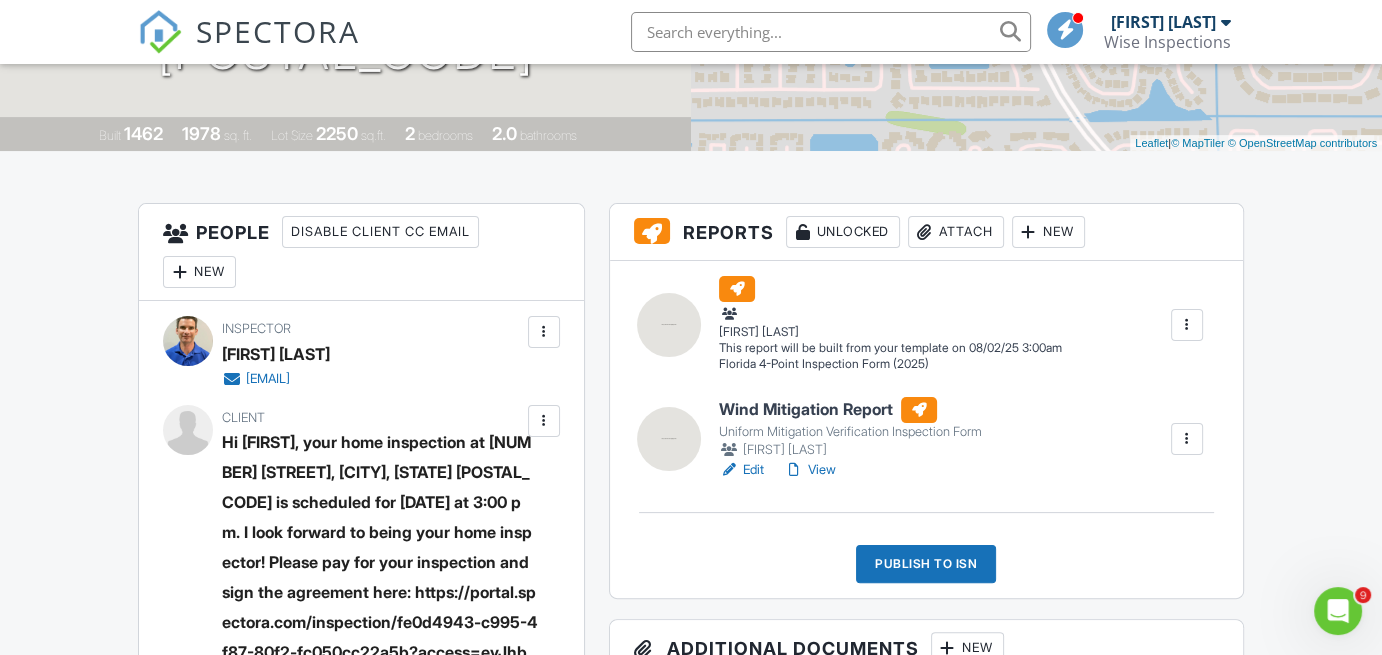 scroll, scrollTop: 385, scrollLeft: 0, axis: vertical 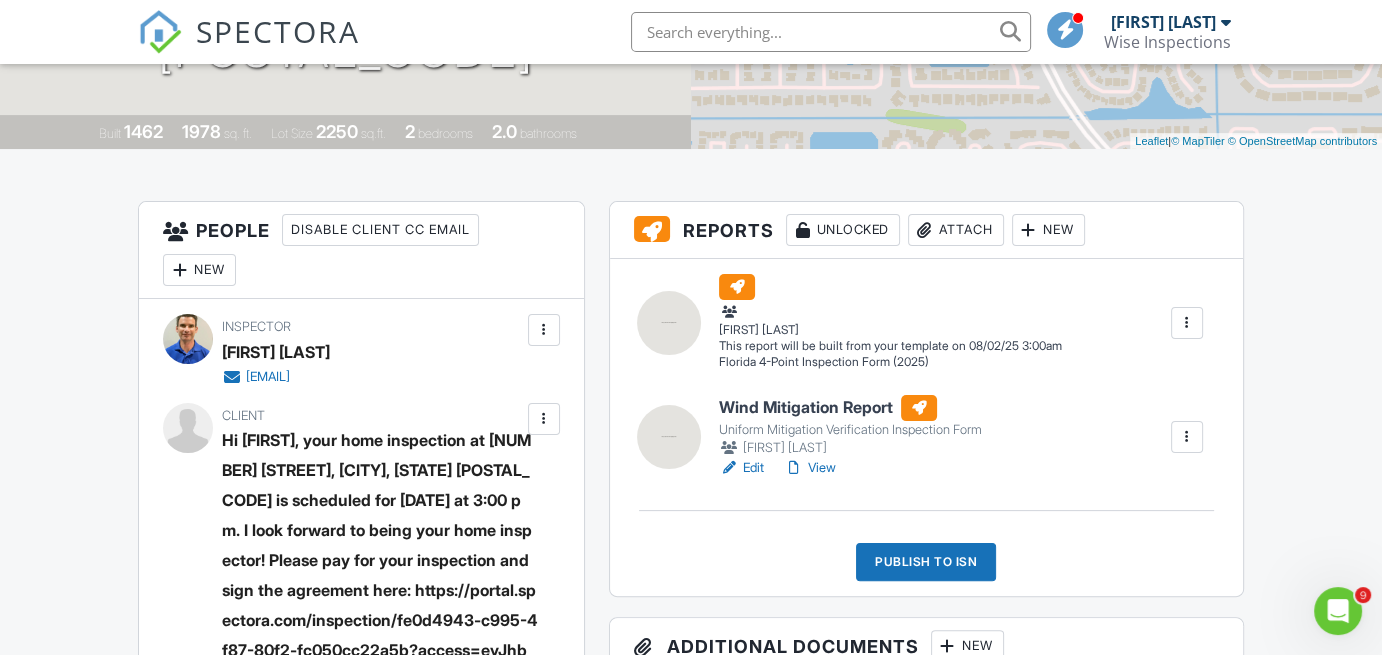 click at bounding box center (1187, 323) 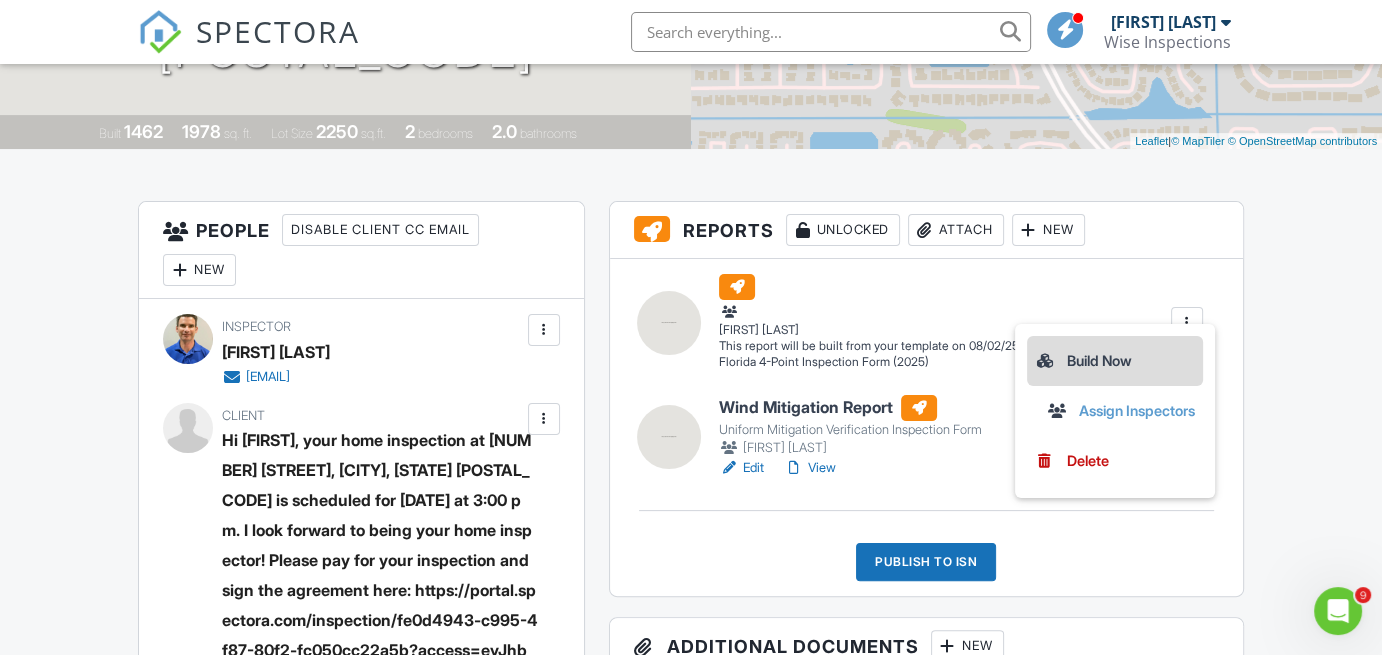 click on "Build Now" at bounding box center (1115, 361) 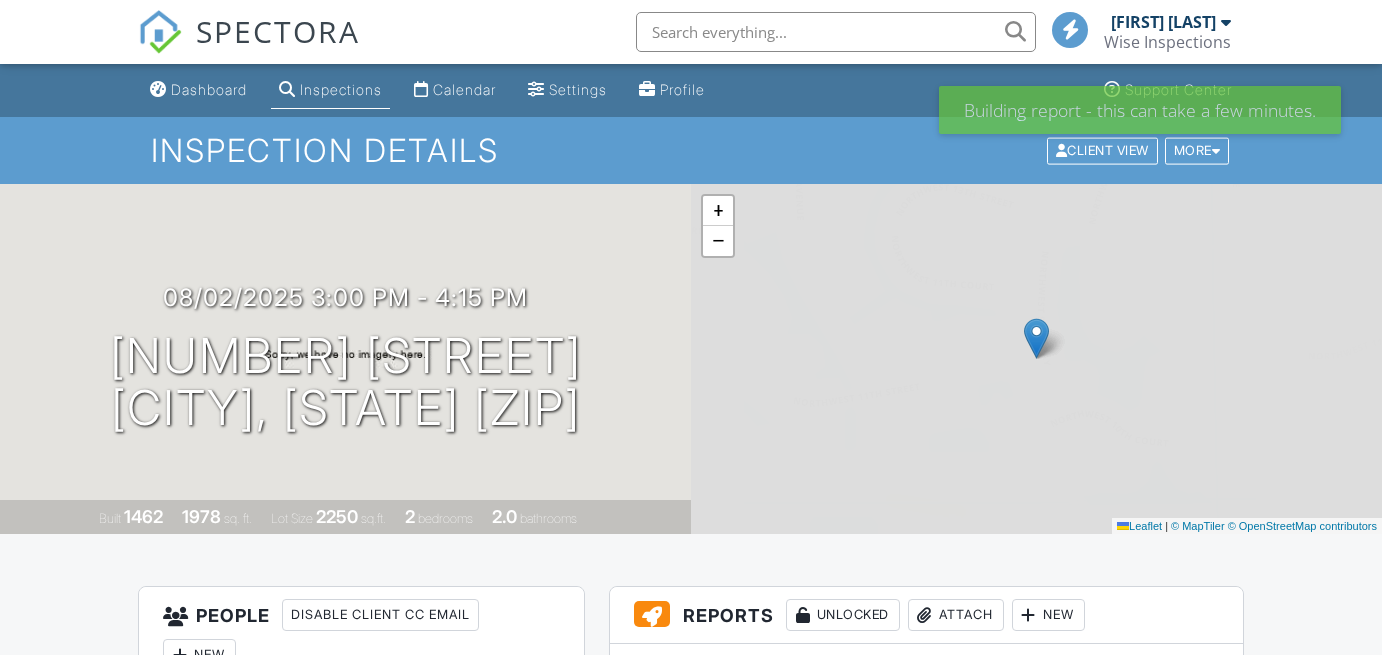 scroll, scrollTop: 0, scrollLeft: 0, axis: both 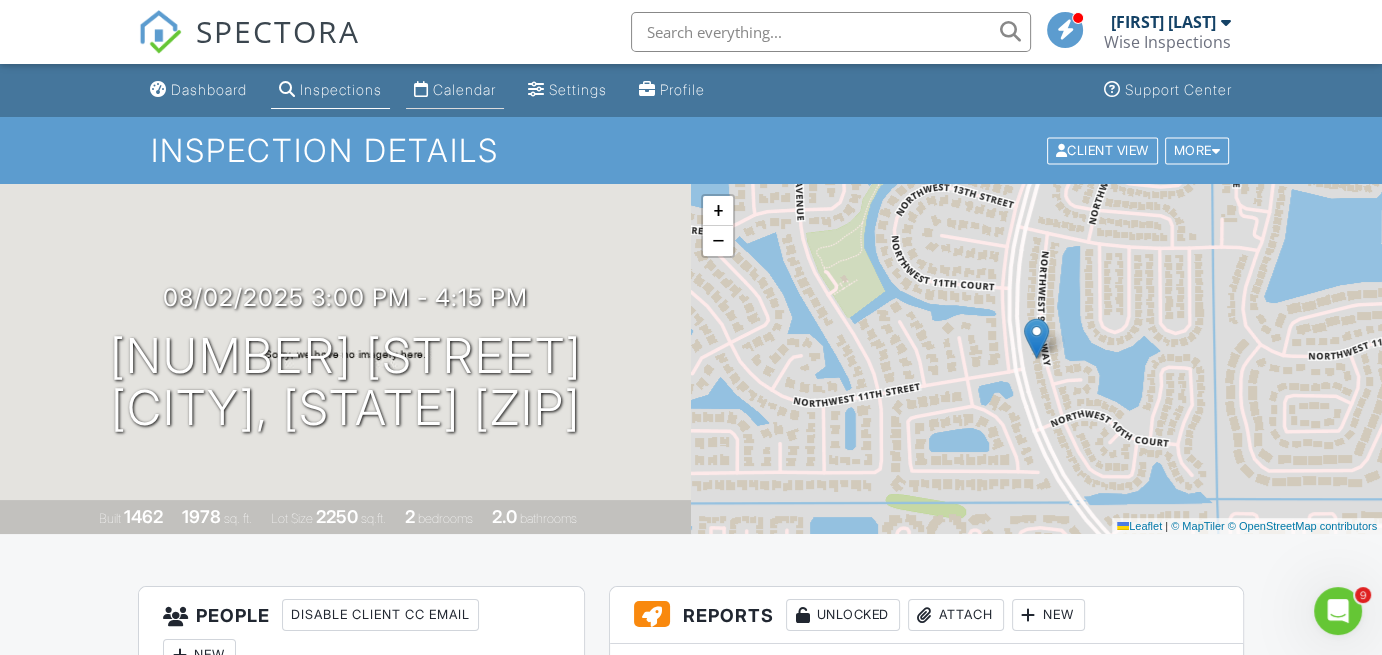 click on "Calendar" at bounding box center (455, 90) 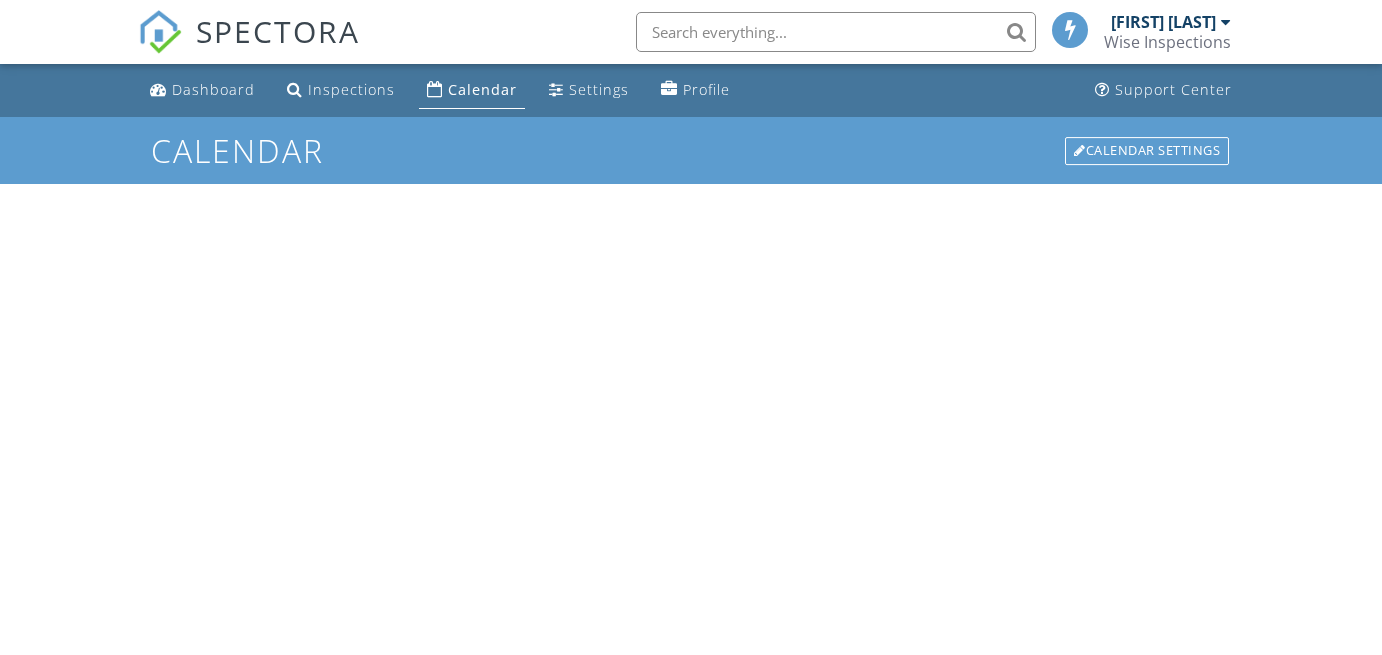 scroll, scrollTop: 0, scrollLeft: 0, axis: both 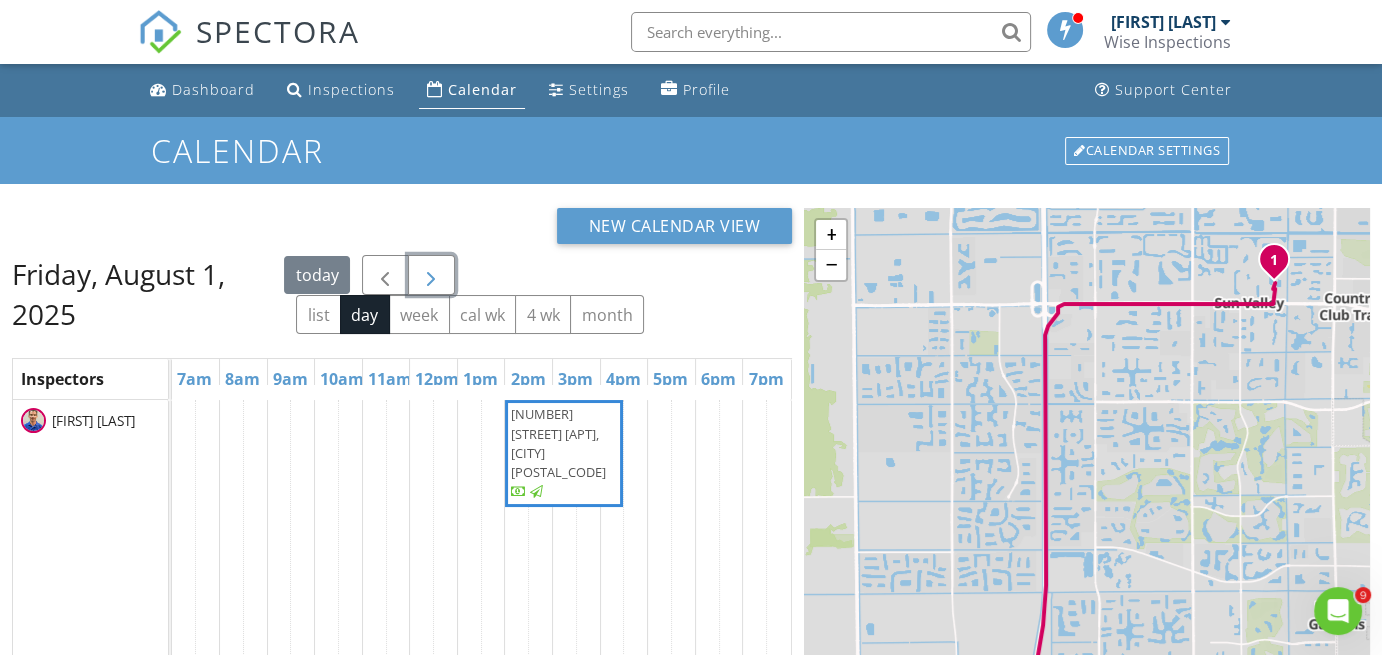 click at bounding box center (431, 276) 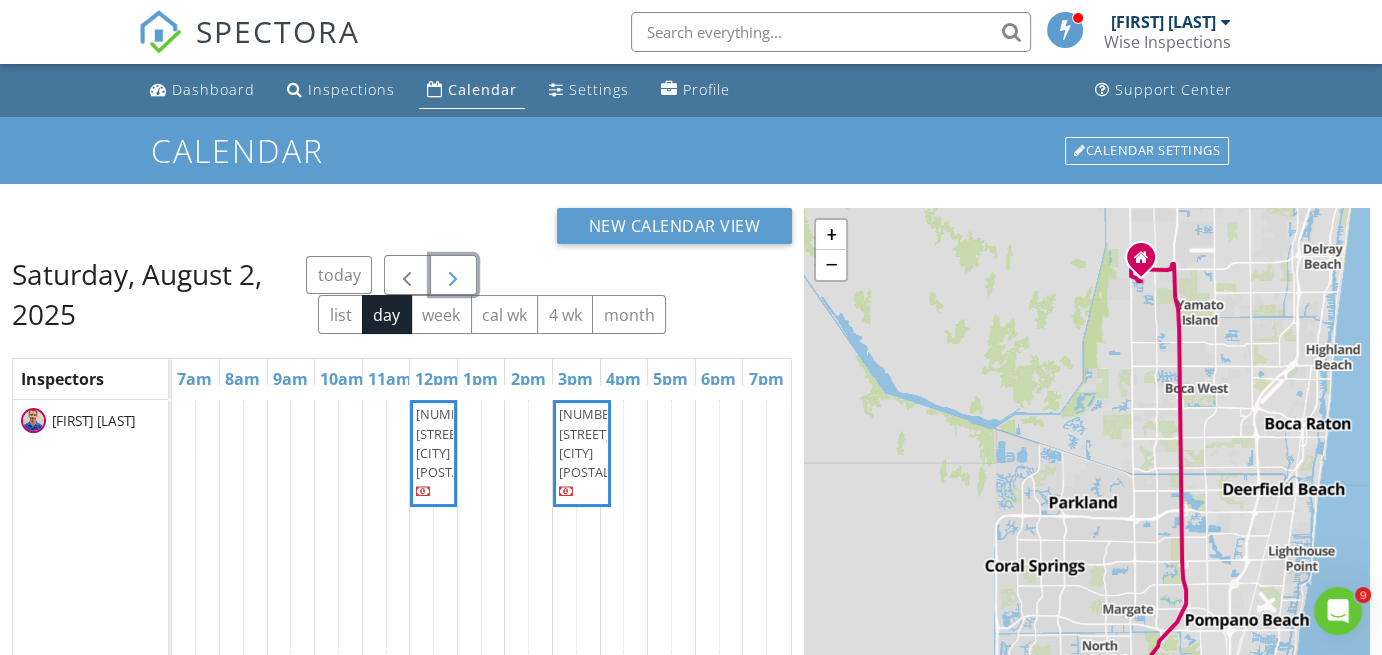 click on "[NUMBER] [STREET], [CITY] [POSTAL_CODE]" at bounding box center [582, 453] 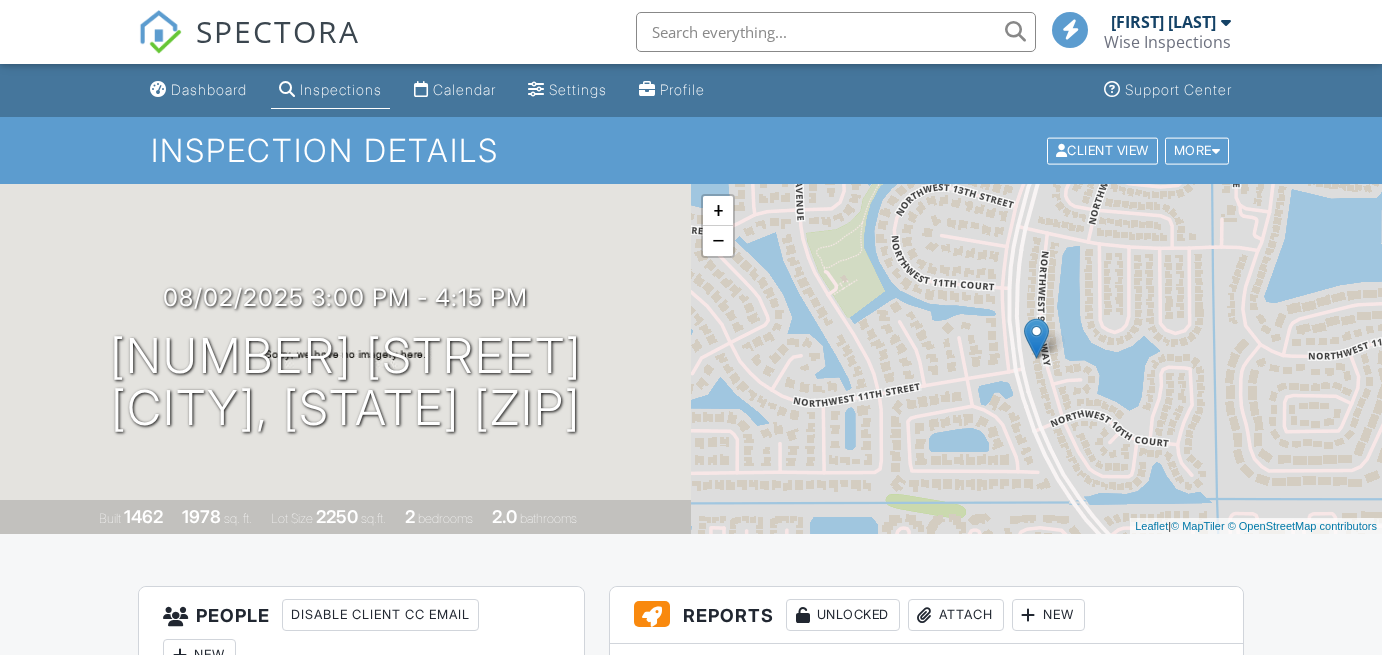 scroll, scrollTop: 0, scrollLeft: 0, axis: both 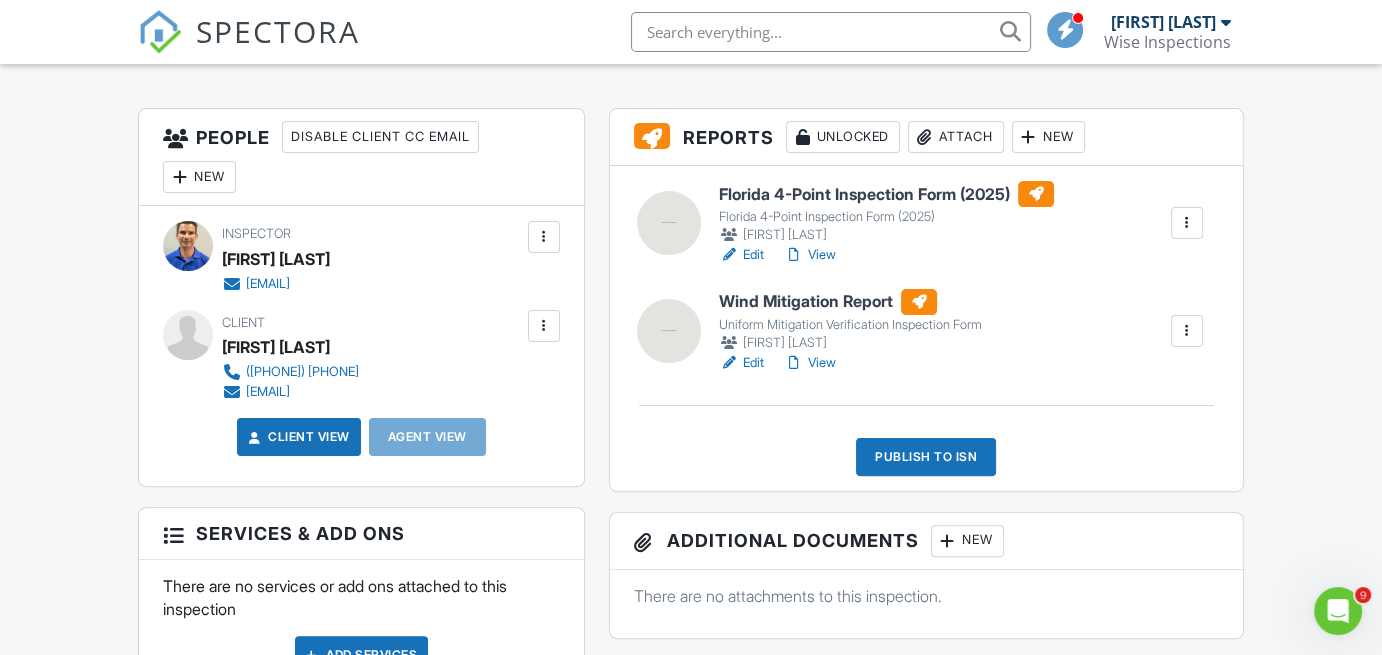 click on "Wind Mitigation Report" at bounding box center [850, 302] 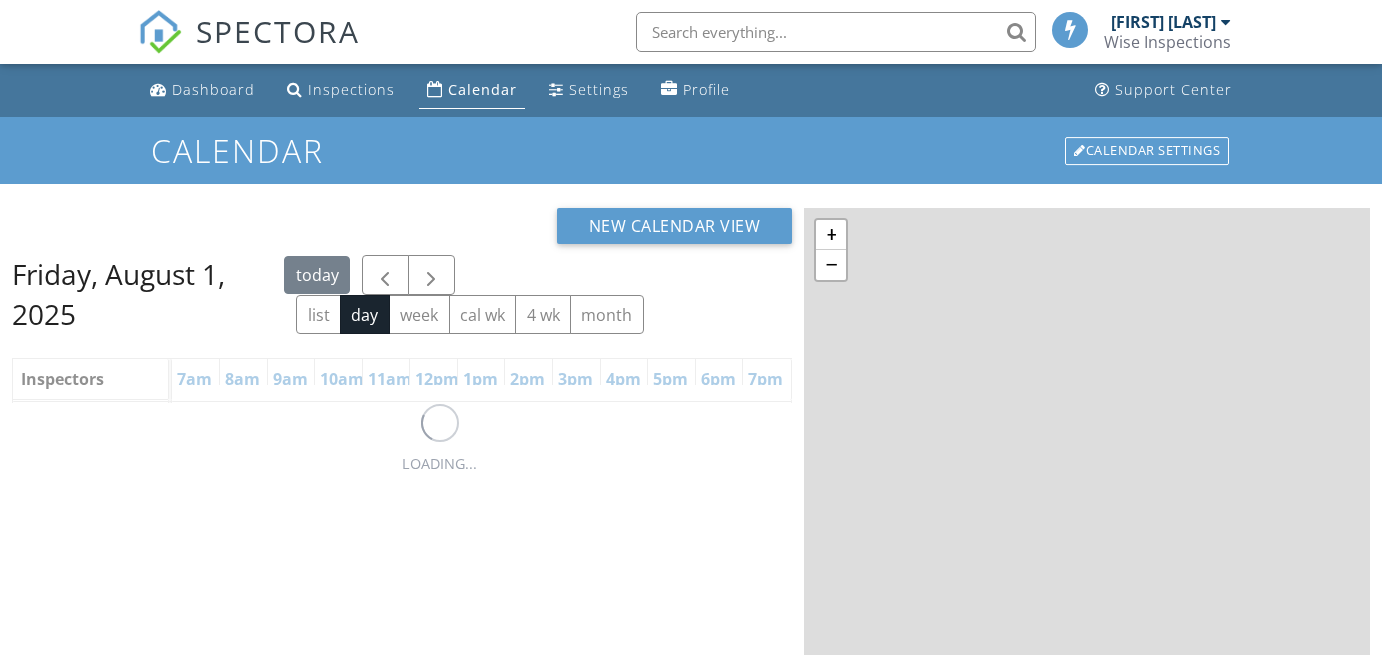 scroll, scrollTop: 0, scrollLeft: 0, axis: both 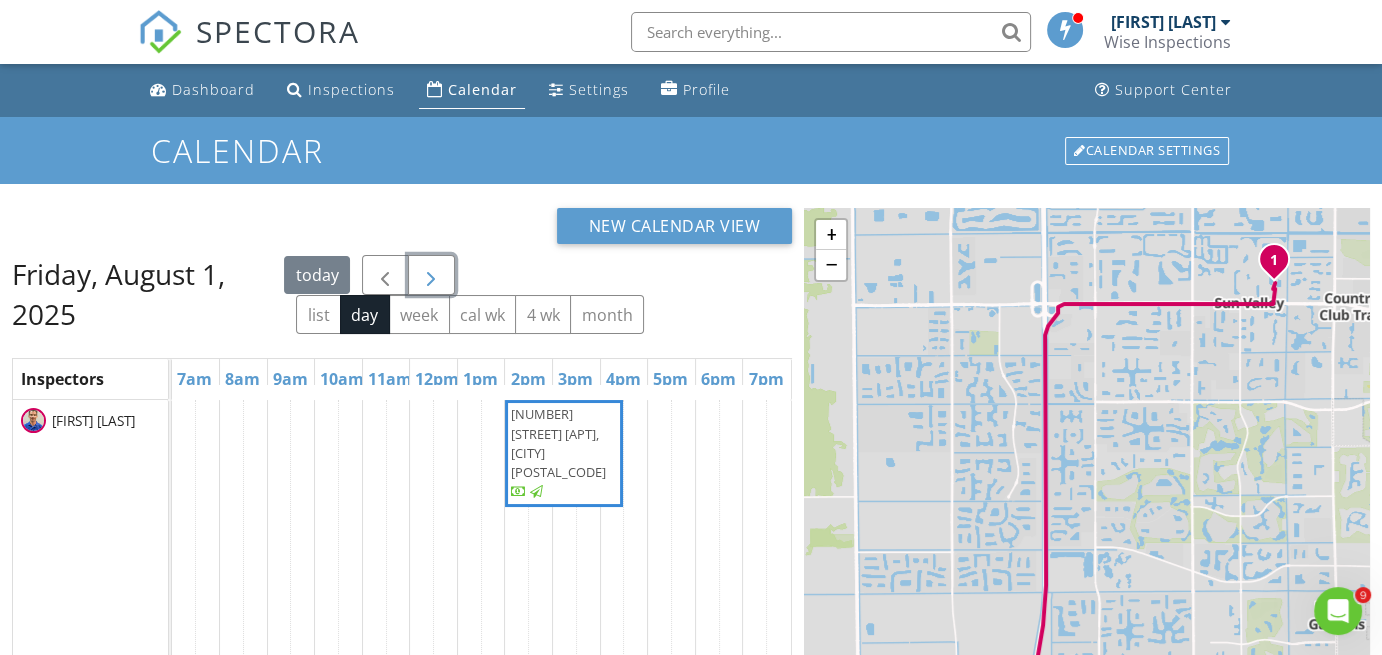 click at bounding box center [431, 275] 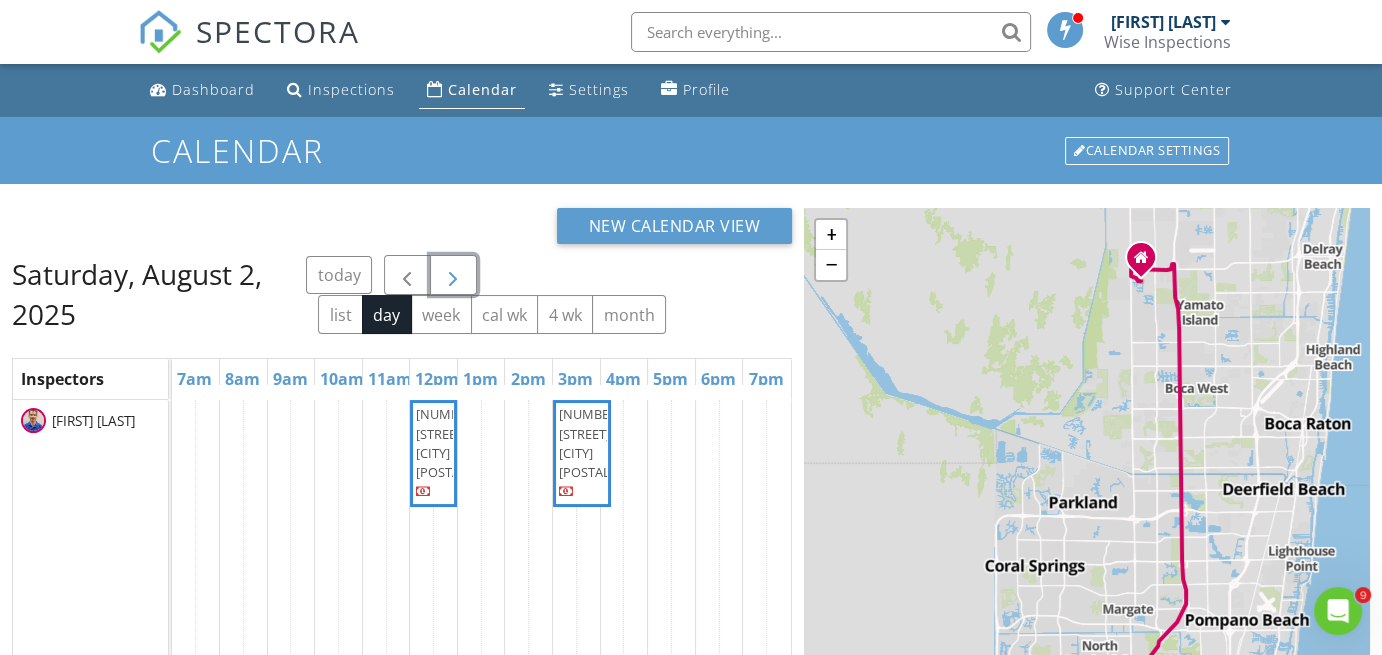 click on "[NUMBER] [STREET], [CITY] [POSTAL_CODE]" at bounding box center (582, 453) 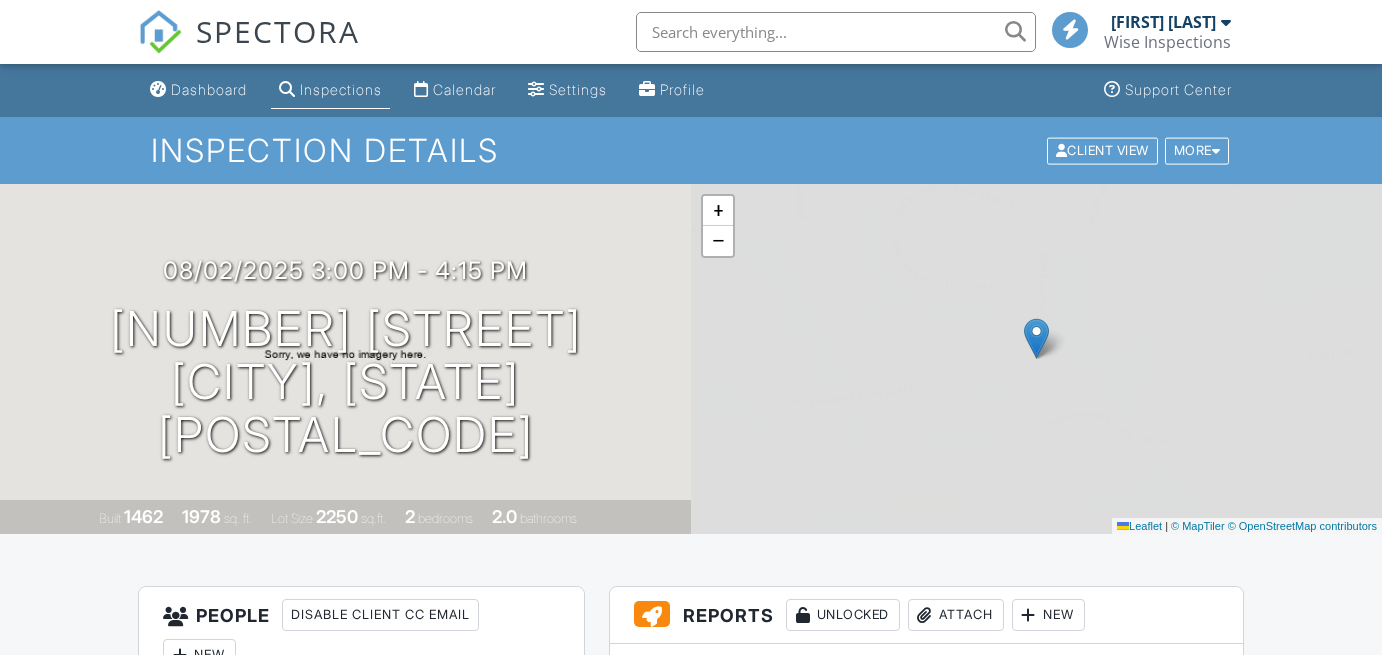 scroll, scrollTop: 0, scrollLeft: 0, axis: both 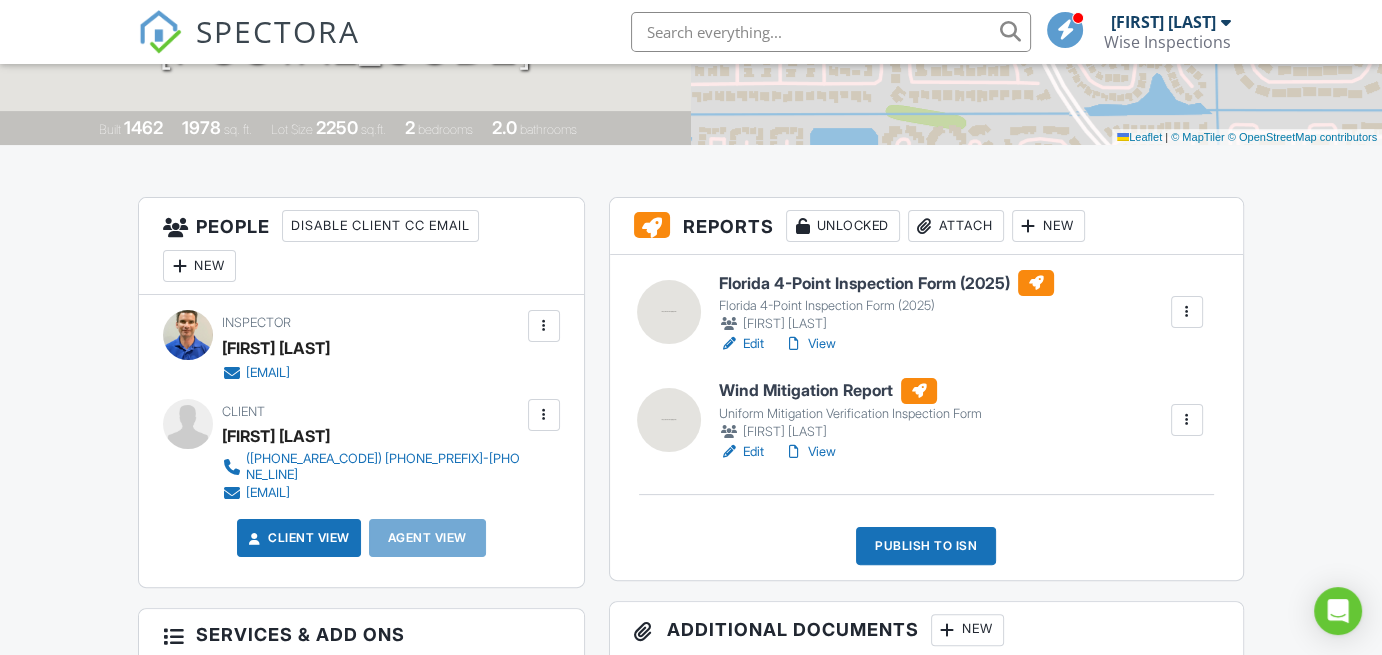 drag, startPoint x: 1388, startPoint y: 91, endPoint x: 1395, endPoint y: 206, distance: 115.212845 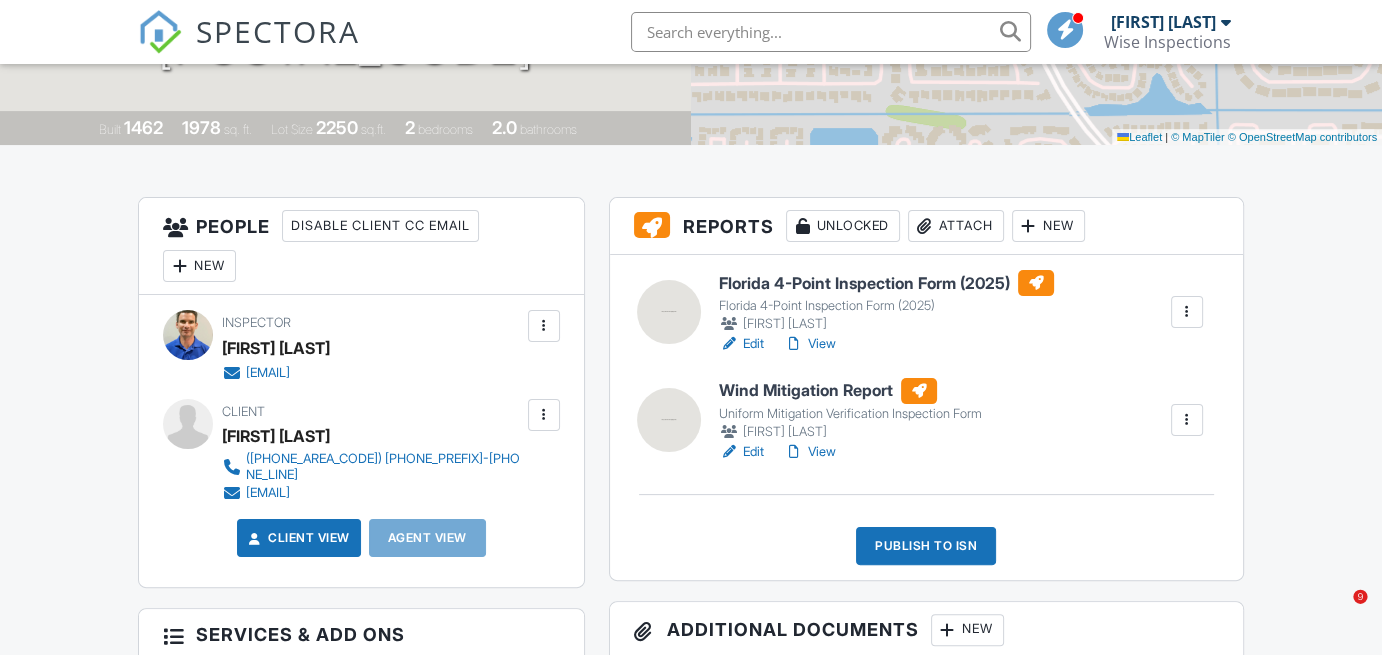 scroll, scrollTop: 442, scrollLeft: 0, axis: vertical 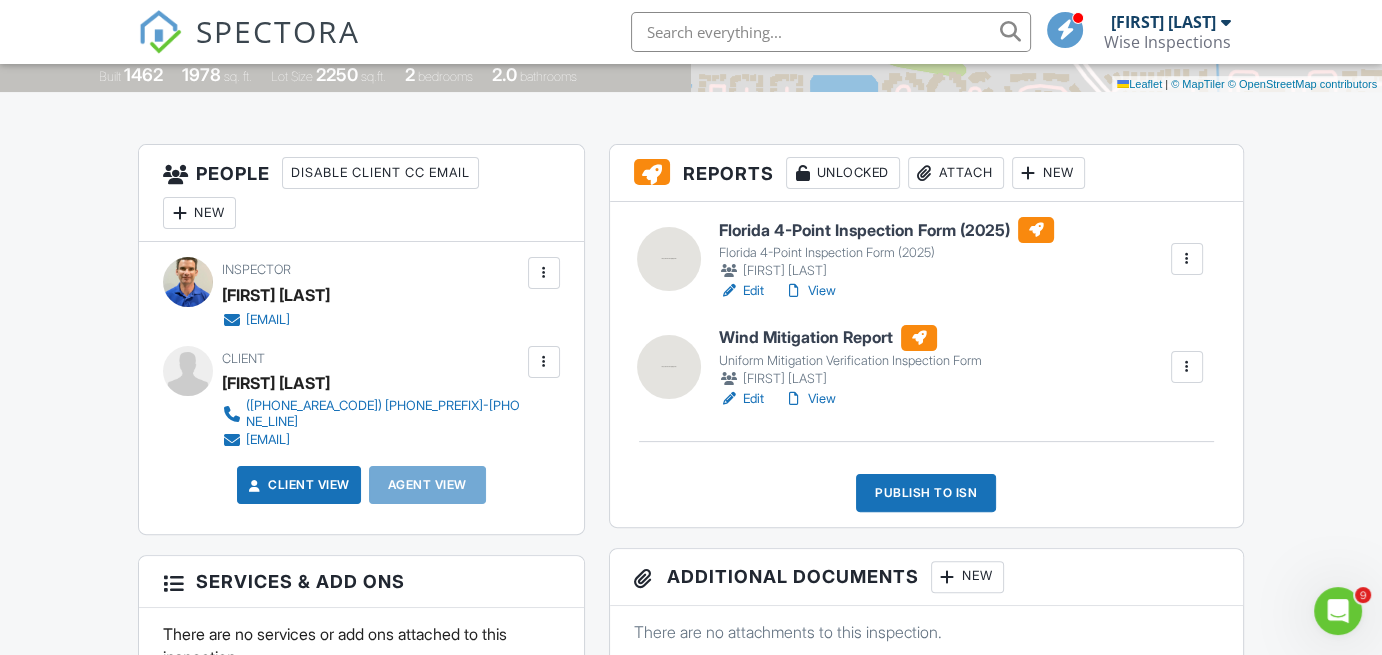click on "View" at bounding box center [810, 399] 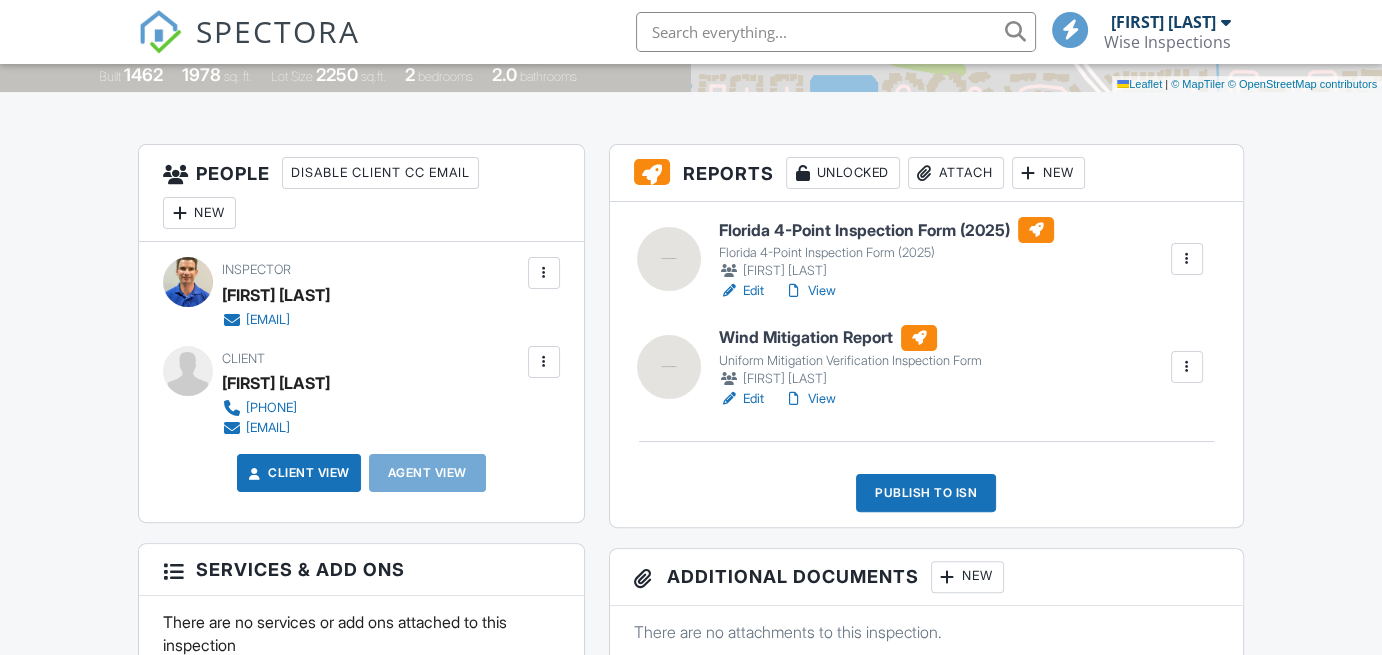 scroll, scrollTop: 442, scrollLeft: 0, axis: vertical 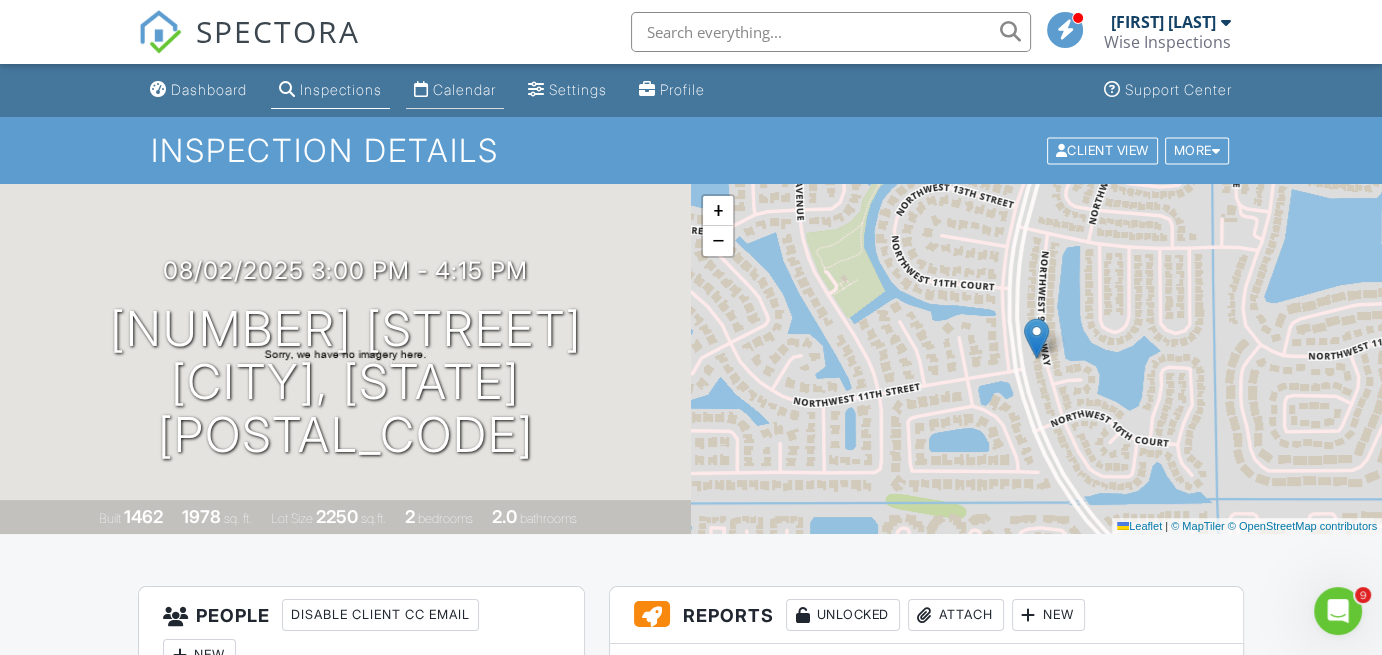 click on "Calendar" at bounding box center (455, 90) 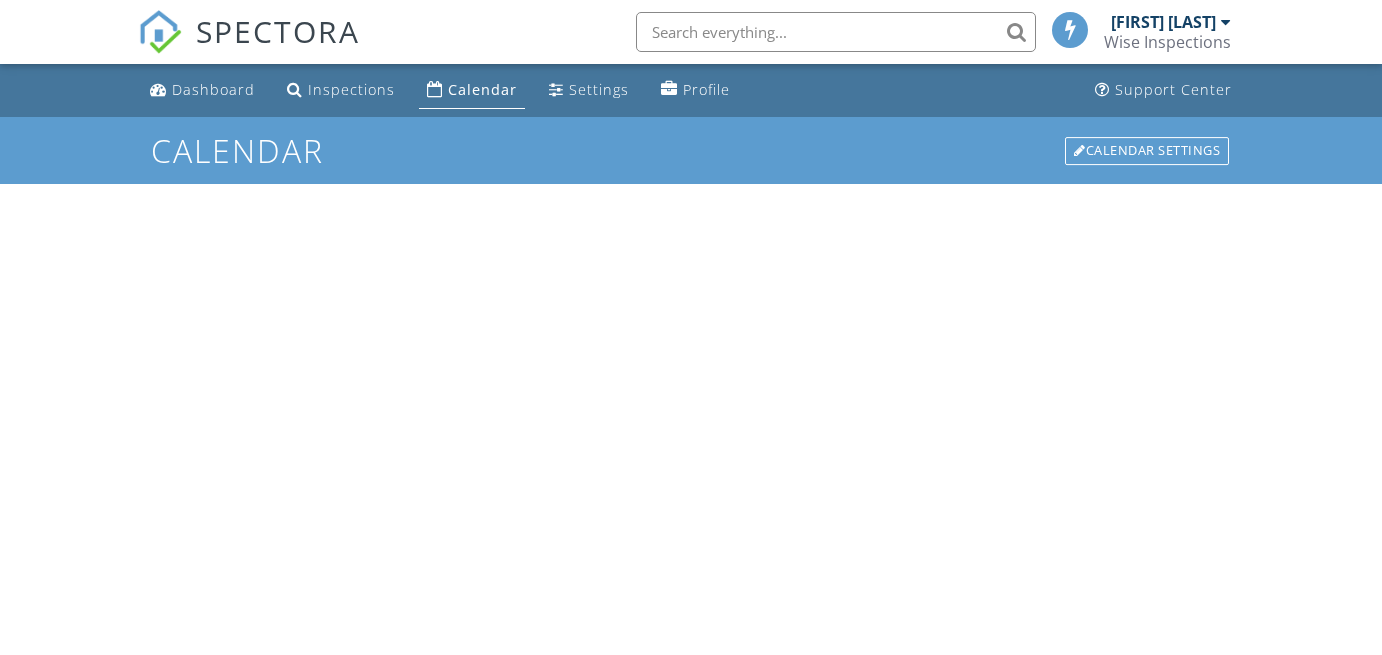 scroll, scrollTop: 0, scrollLeft: 0, axis: both 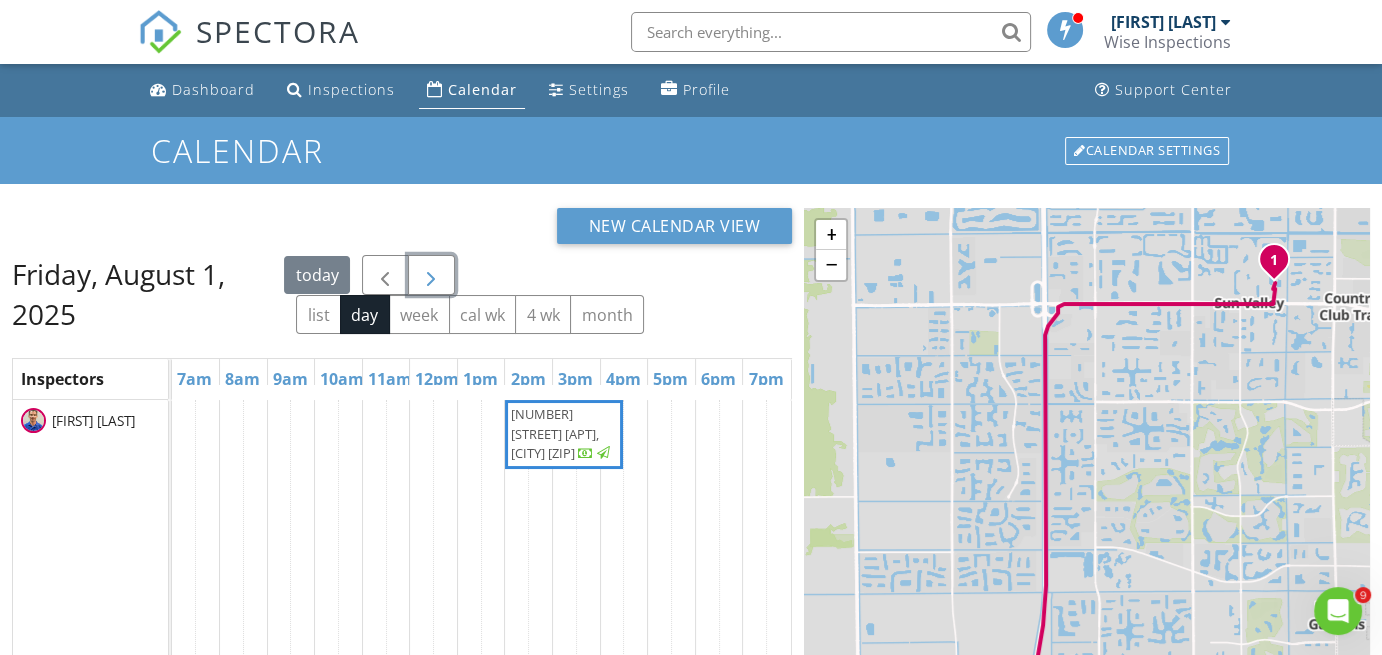 click at bounding box center (431, 276) 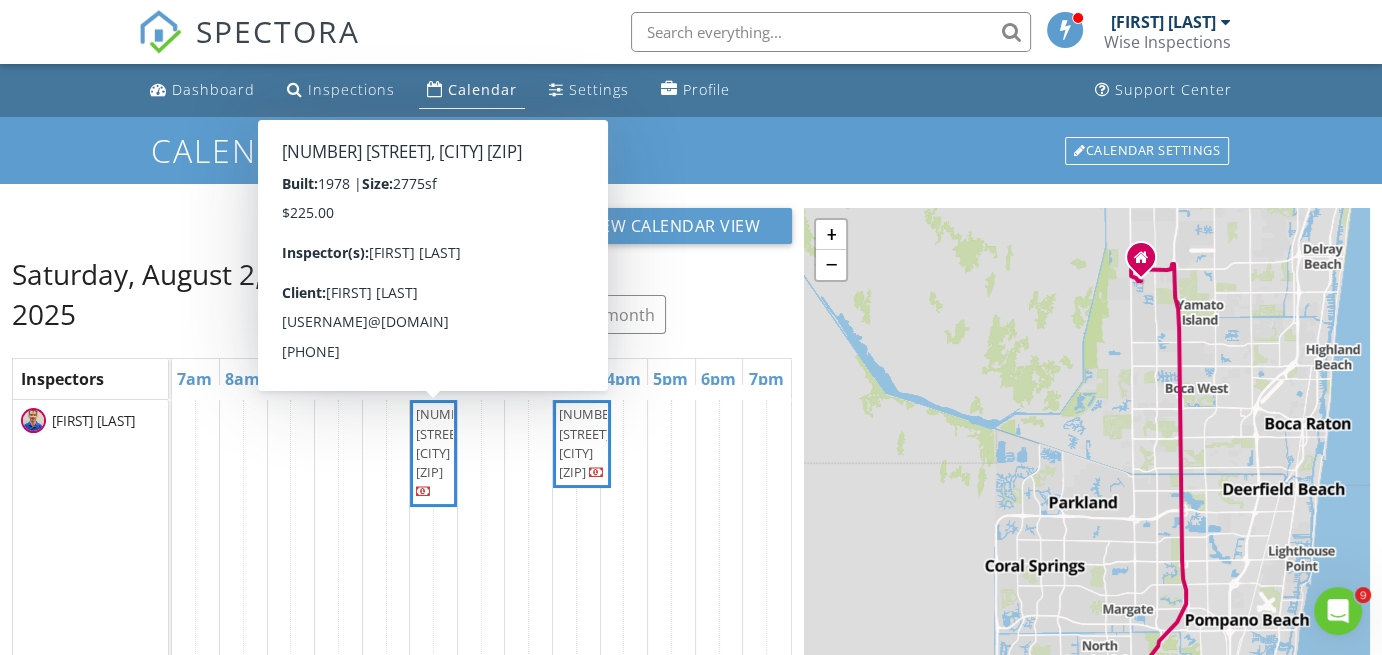click on "[NUMBER] [STREET], [CITY] [ZIP]" at bounding box center (433, 453) 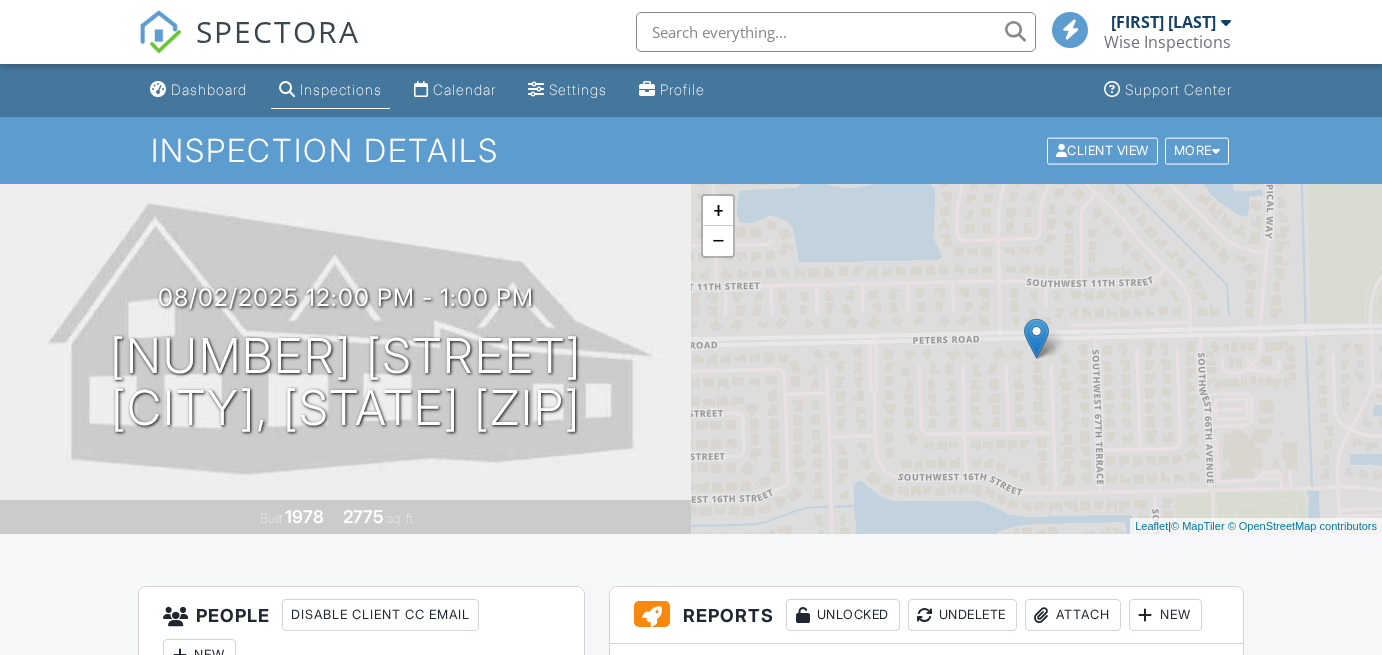 scroll, scrollTop: 0, scrollLeft: 0, axis: both 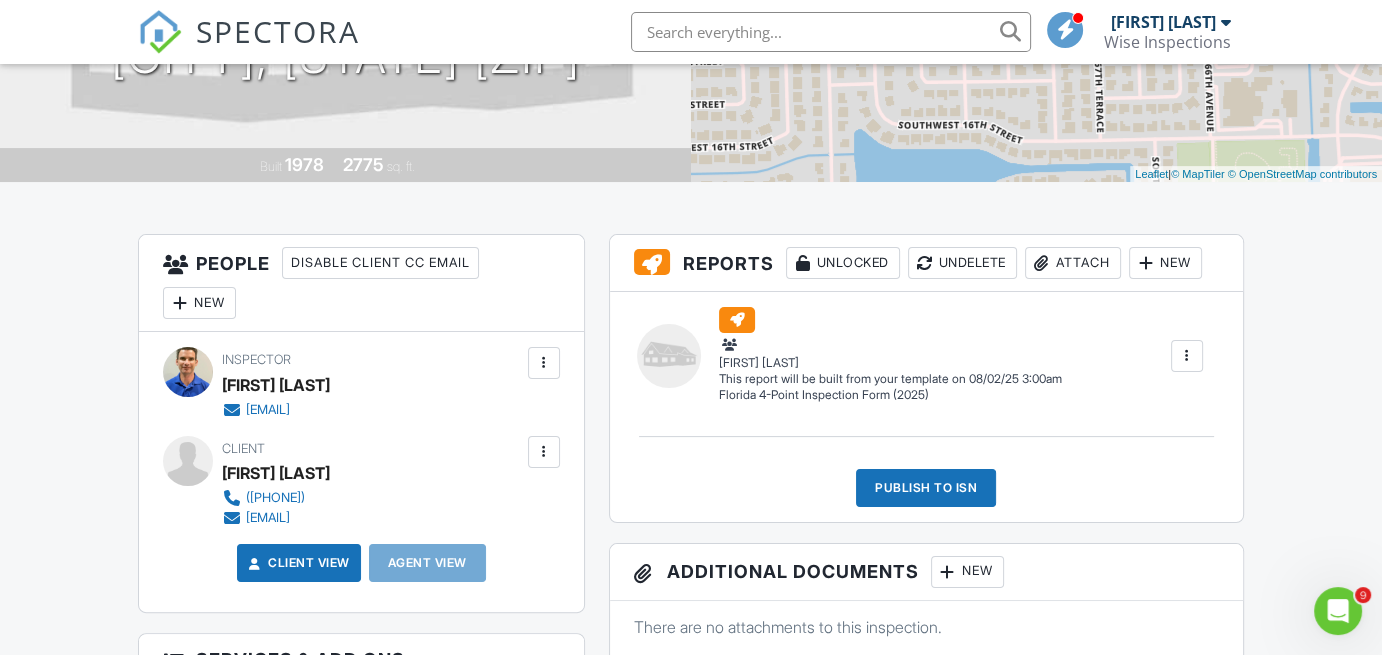 click at bounding box center [1187, 356] 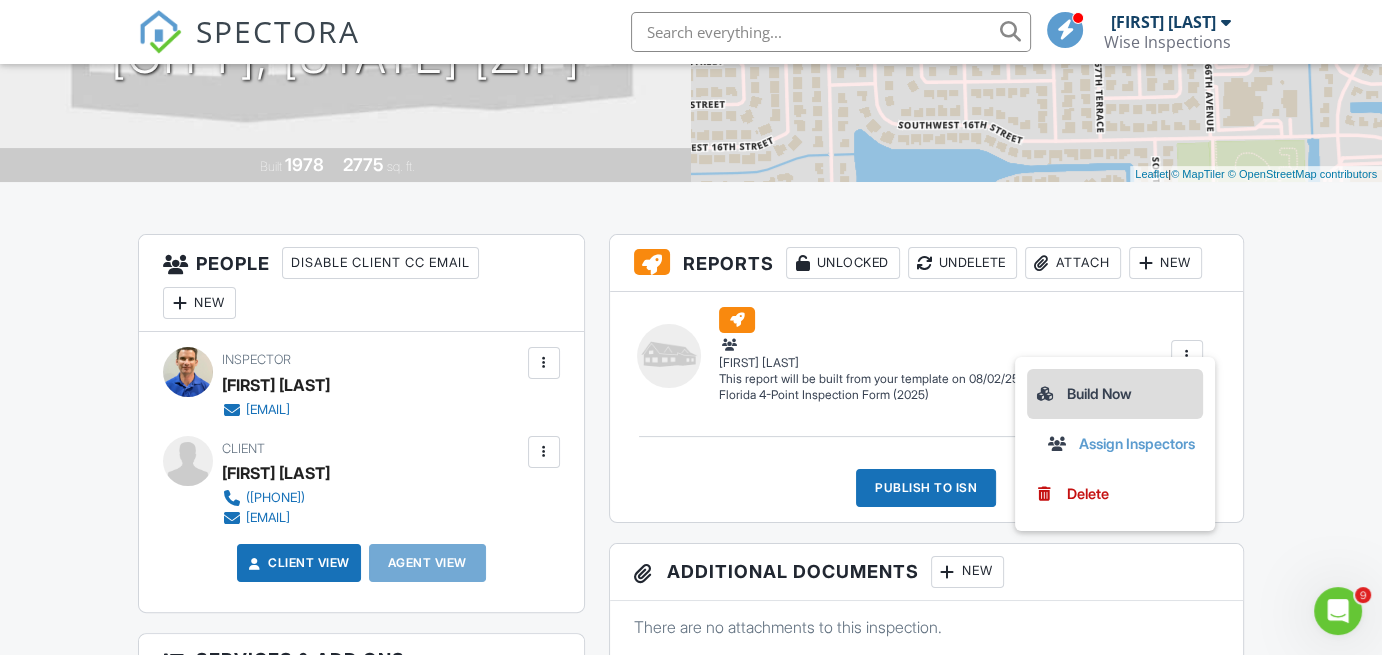 click on "Build Now" at bounding box center [1115, 394] 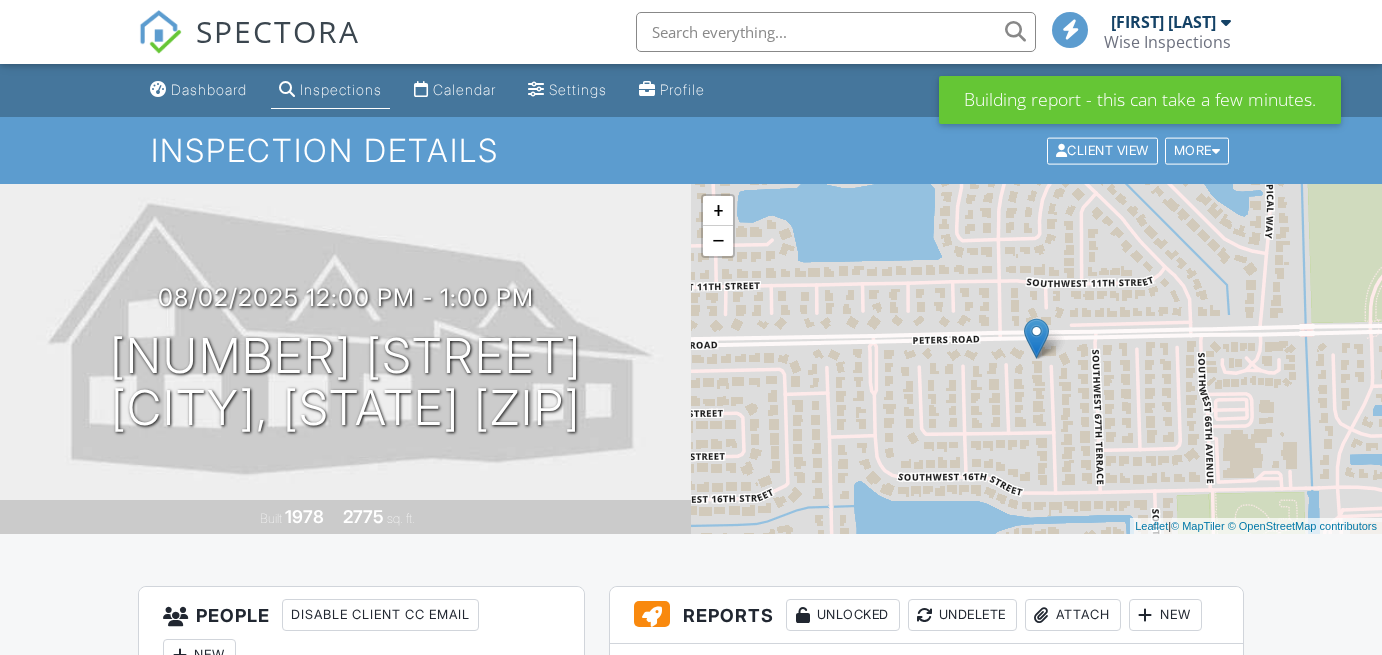 scroll, scrollTop: 0, scrollLeft: 0, axis: both 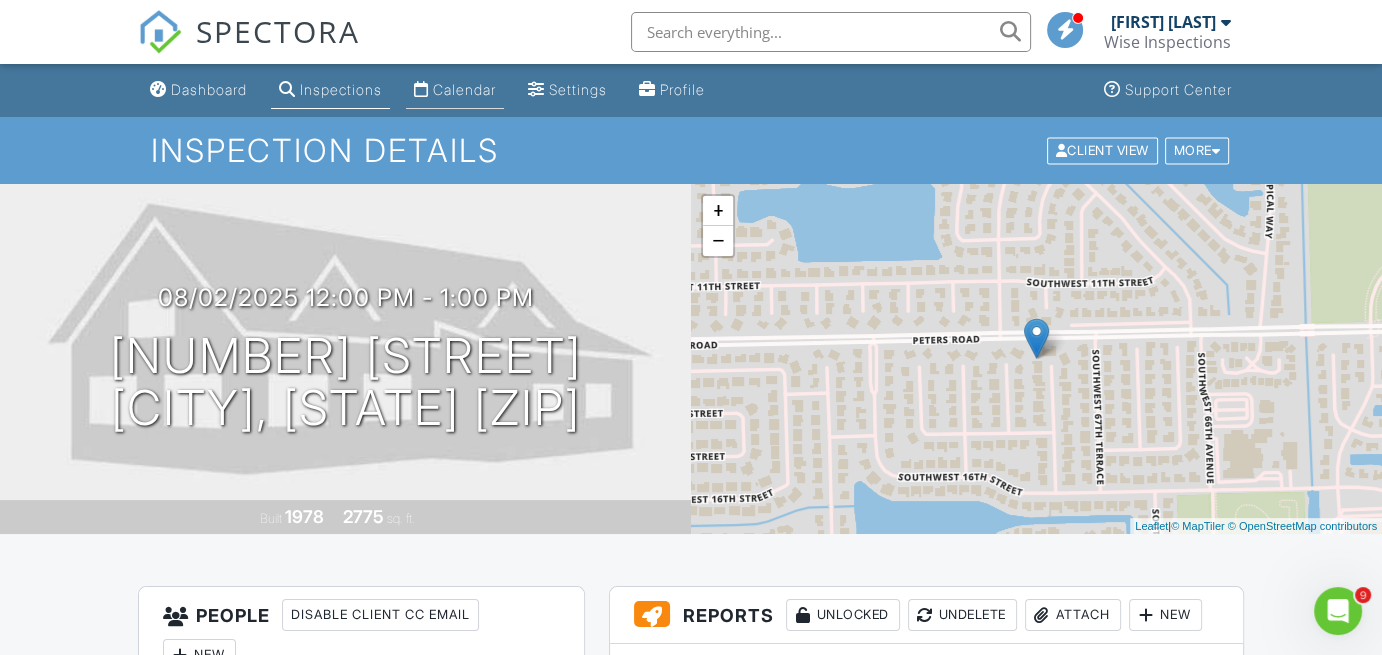 click on "Calendar" at bounding box center [464, 89] 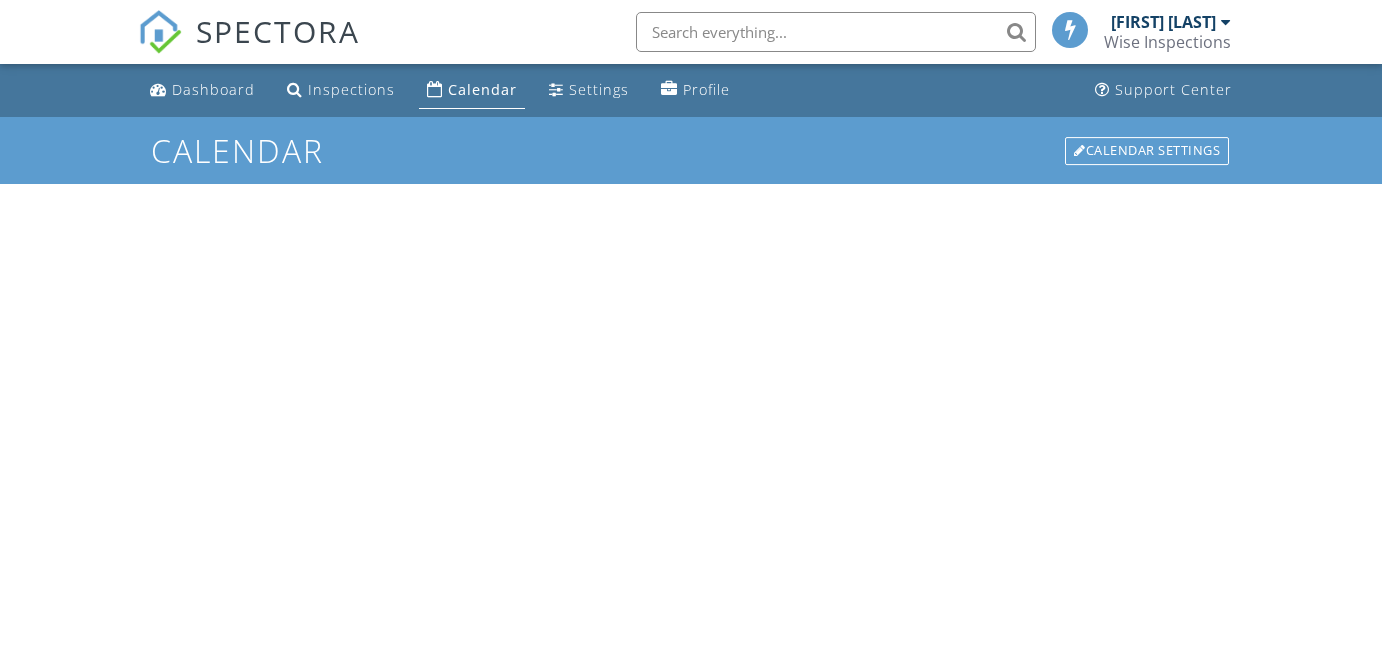 scroll, scrollTop: 0, scrollLeft: 0, axis: both 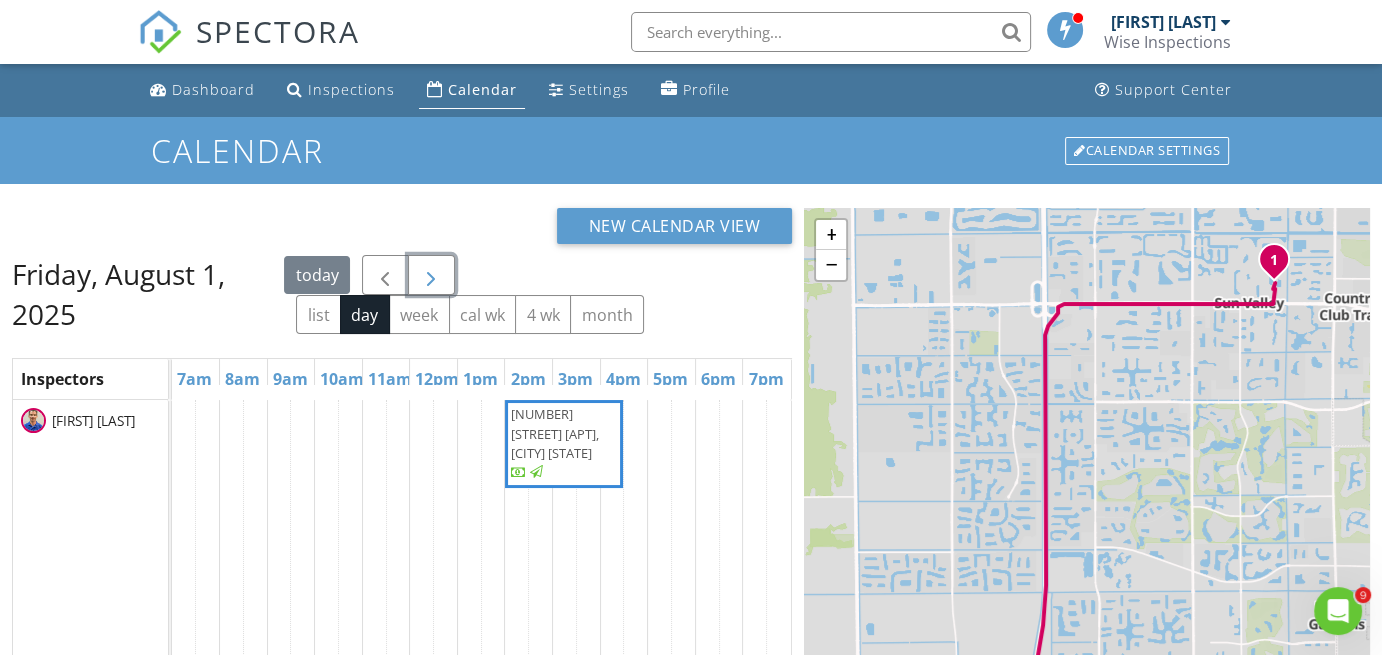 click at bounding box center [431, 276] 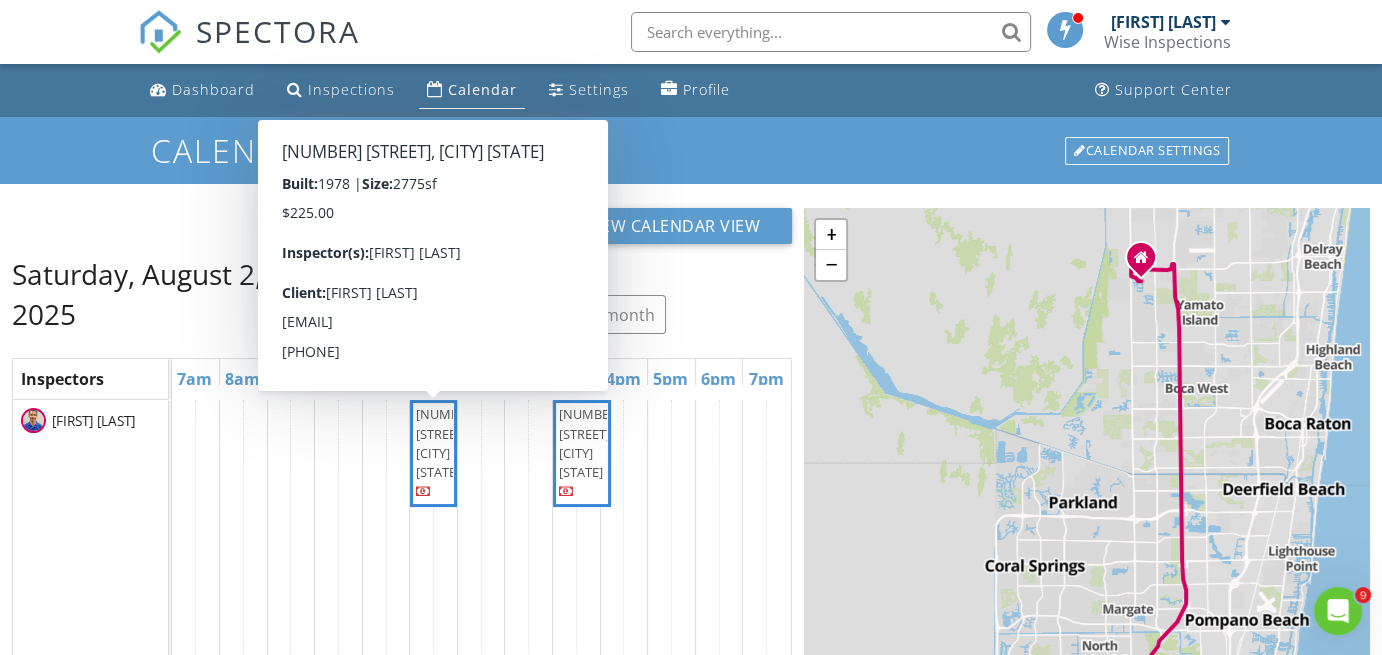 click on "[NUMBER] [STREET], [CITY] [STATE]" at bounding box center (447, 443) 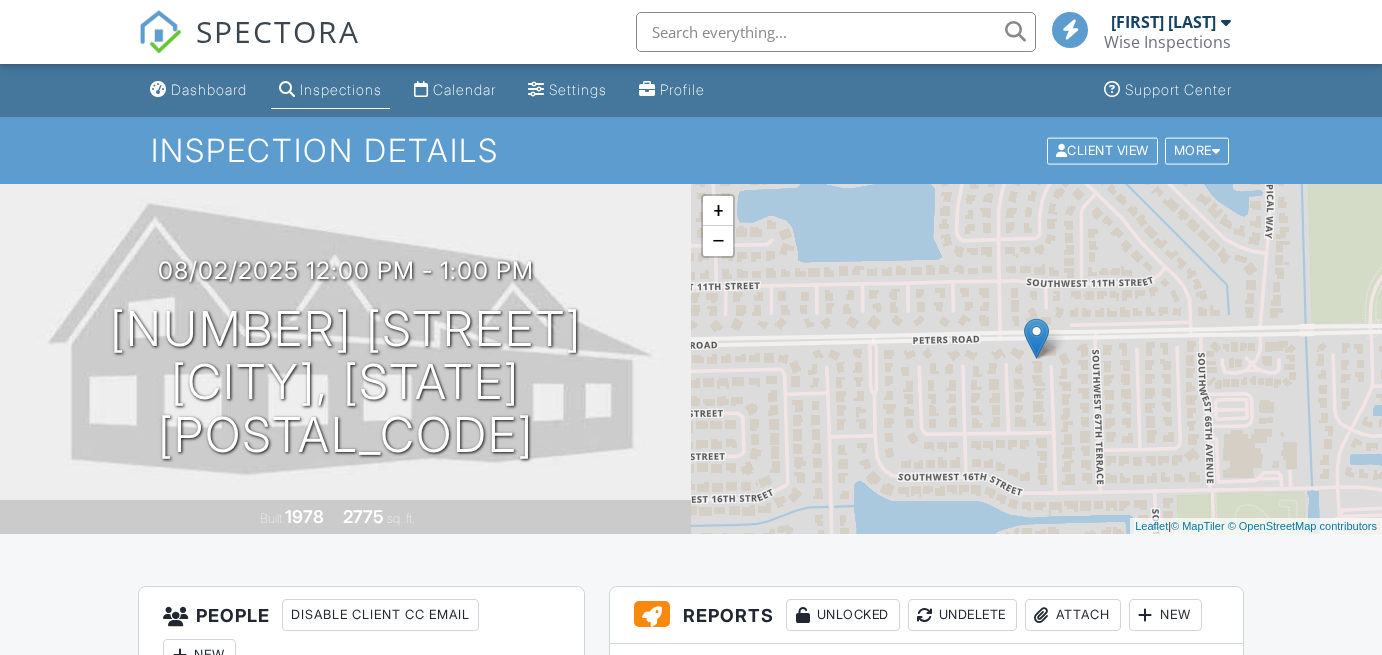 scroll, scrollTop: 0, scrollLeft: 0, axis: both 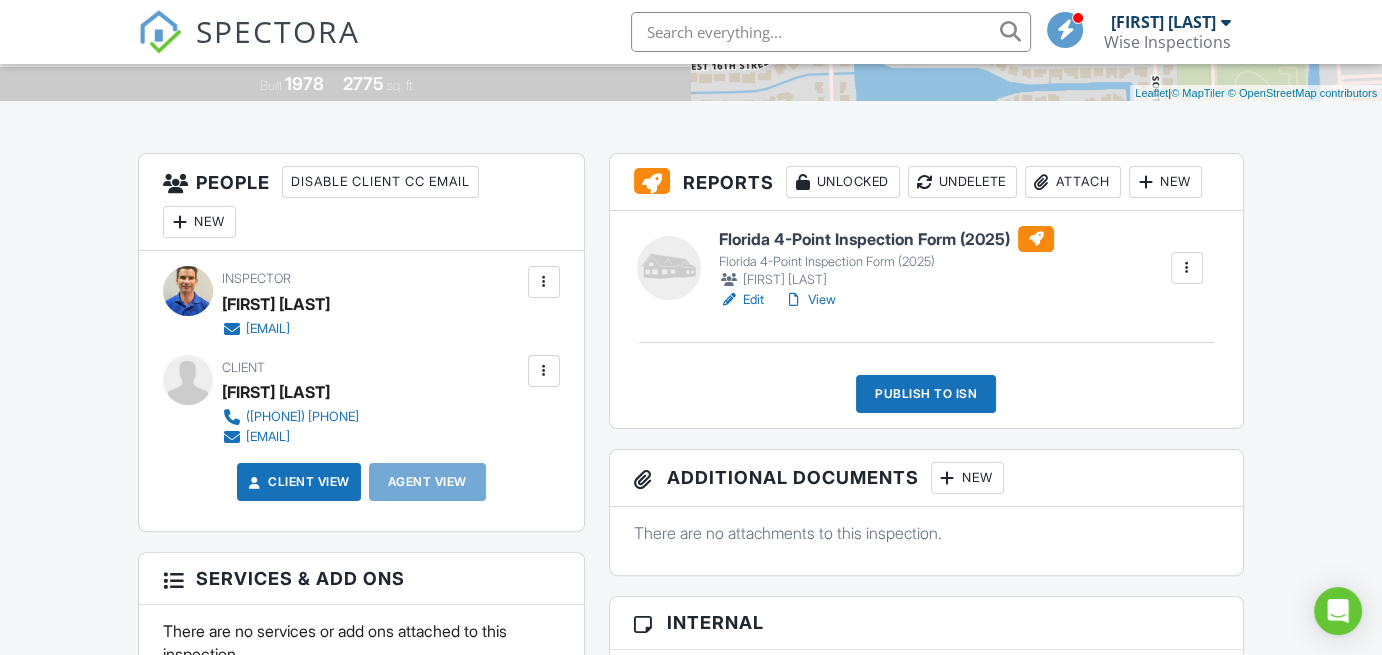 drag, startPoint x: 1389, startPoint y: 90, endPoint x: 1395, endPoint y: 208, distance: 118.15244 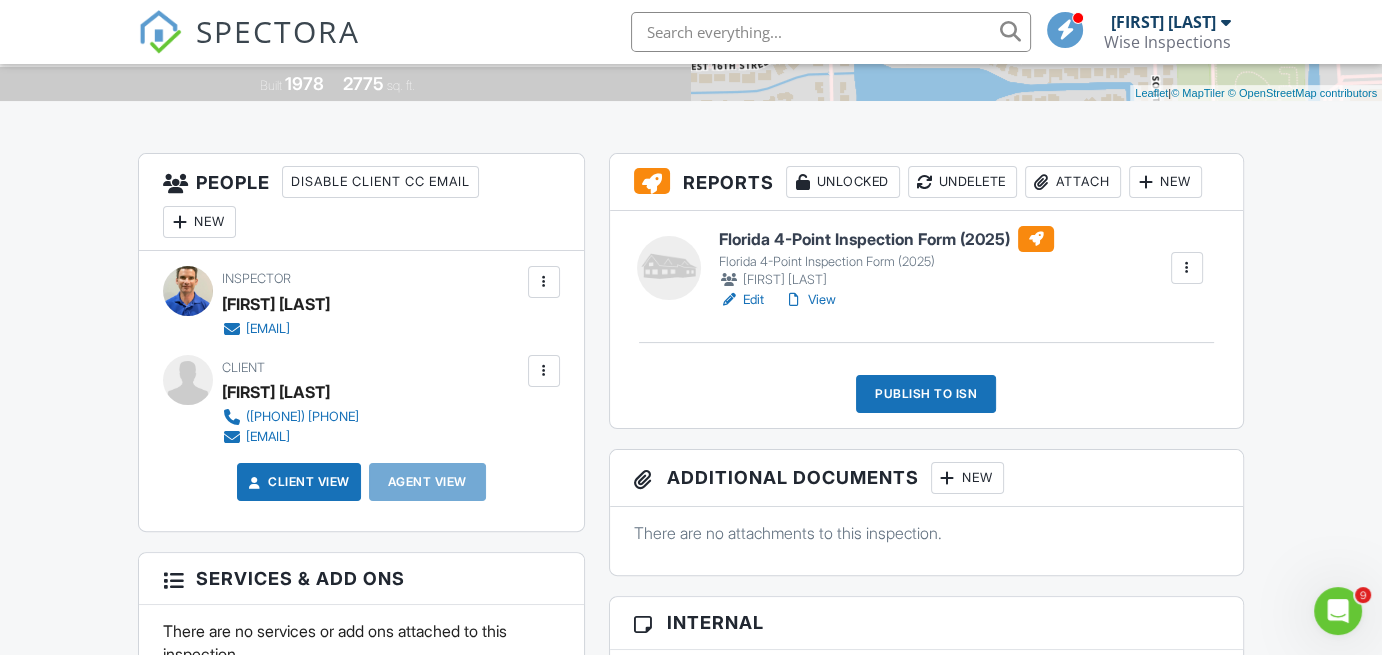 scroll, scrollTop: 0, scrollLeft: 0, axis: both 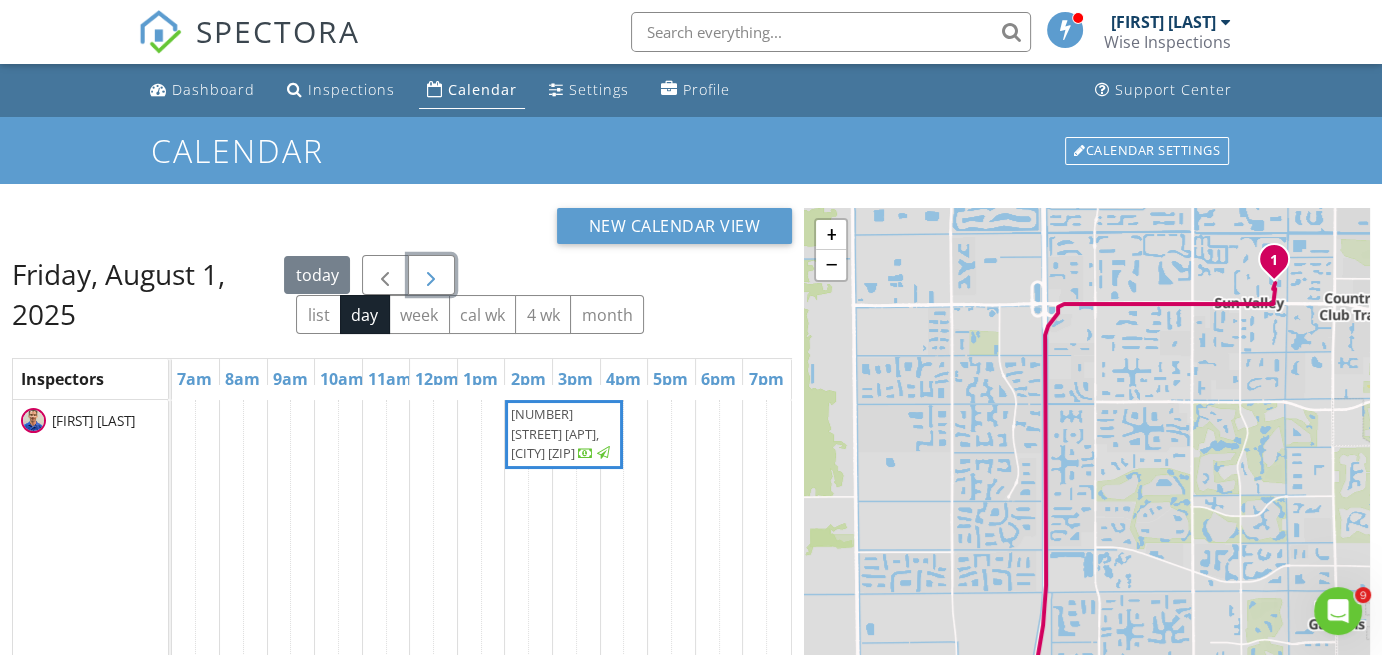 click at bounding box center [431, 275] 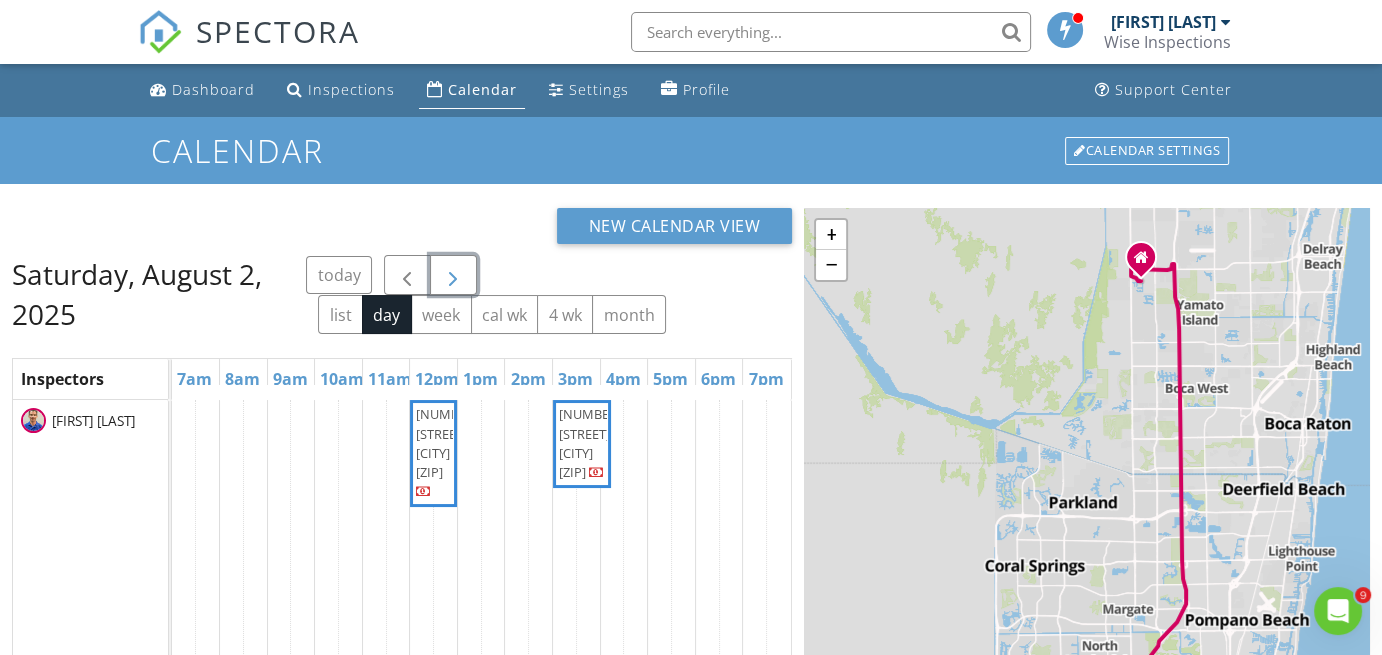 click on "[NUMBER] [STREET], [CITY] [ZIP]" at bounding box center [447, 443] 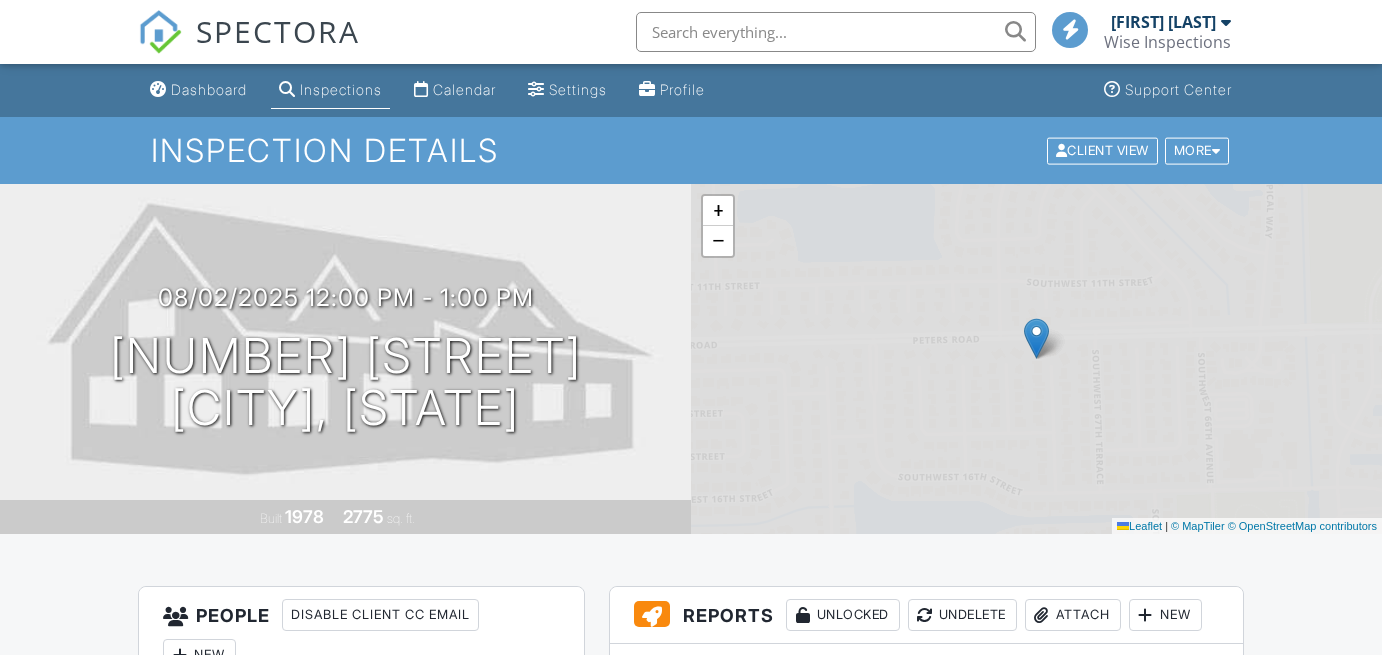 scroll, scrollTop: 0, scrollLeft: 0, axis: both 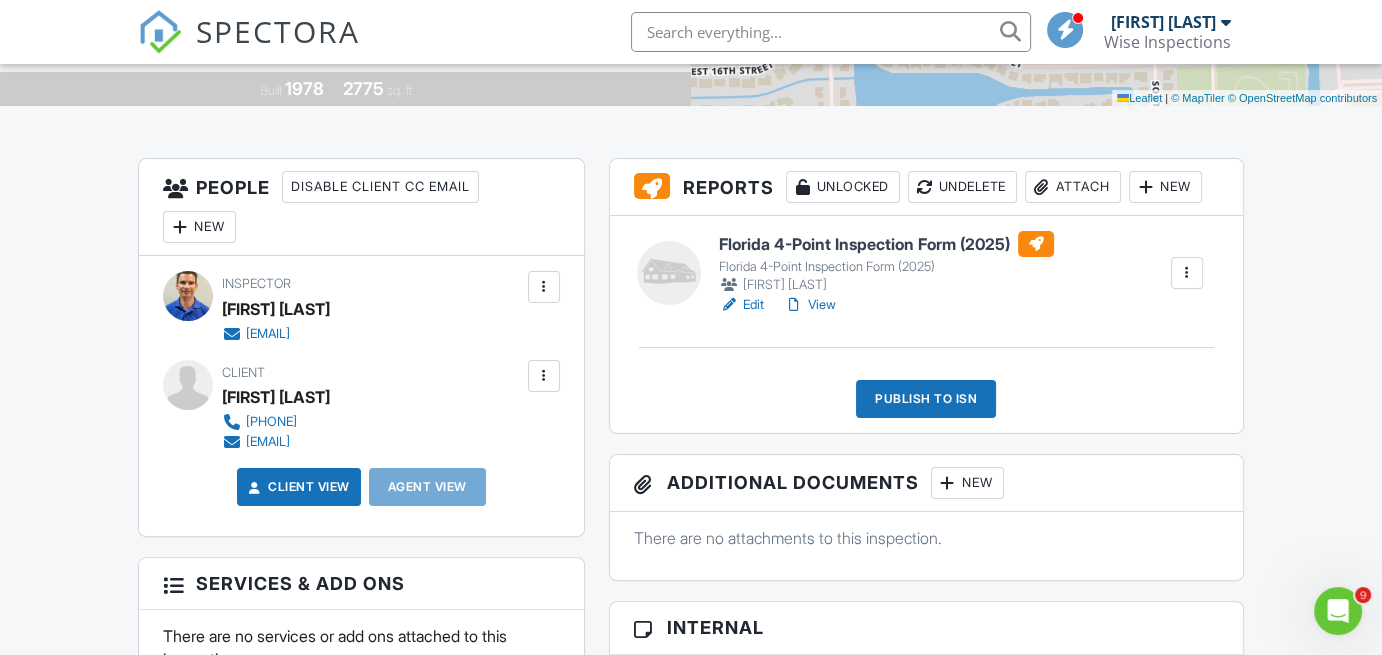 click on "View" at bounding box center (810, 305) 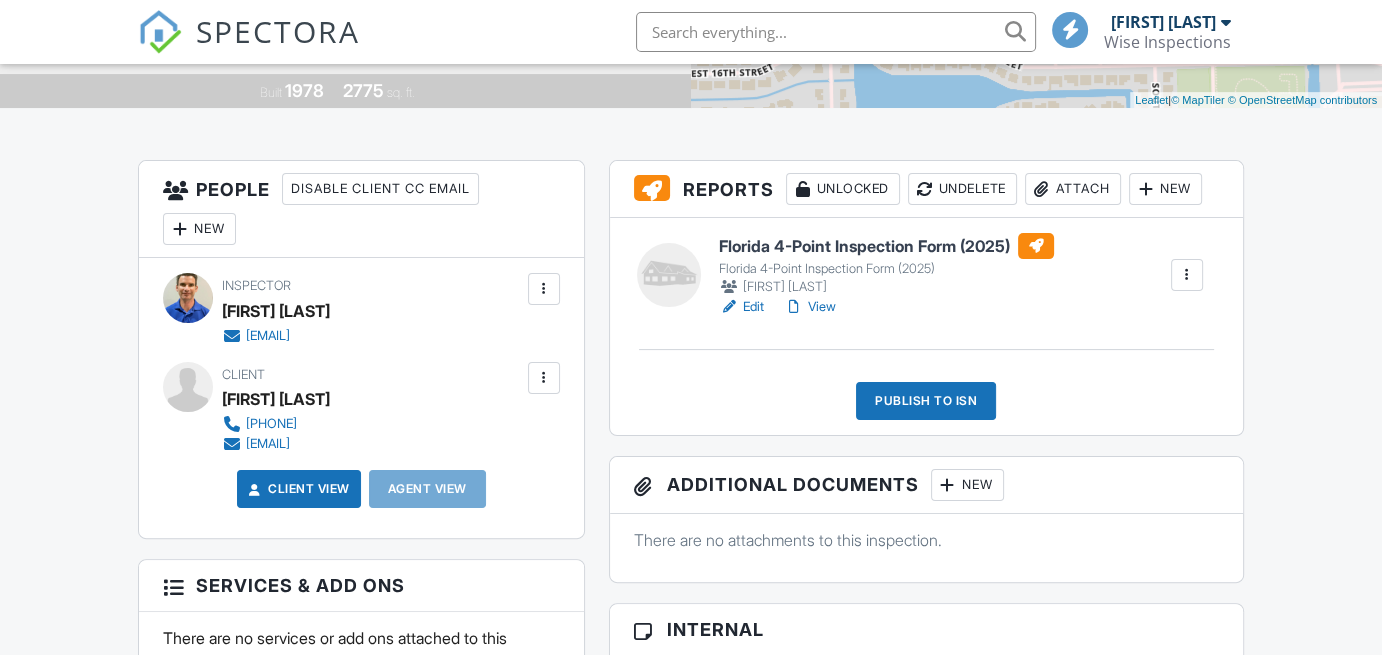 scroll, scrollTop: 426, scrollLeft: 0, axis: vertical 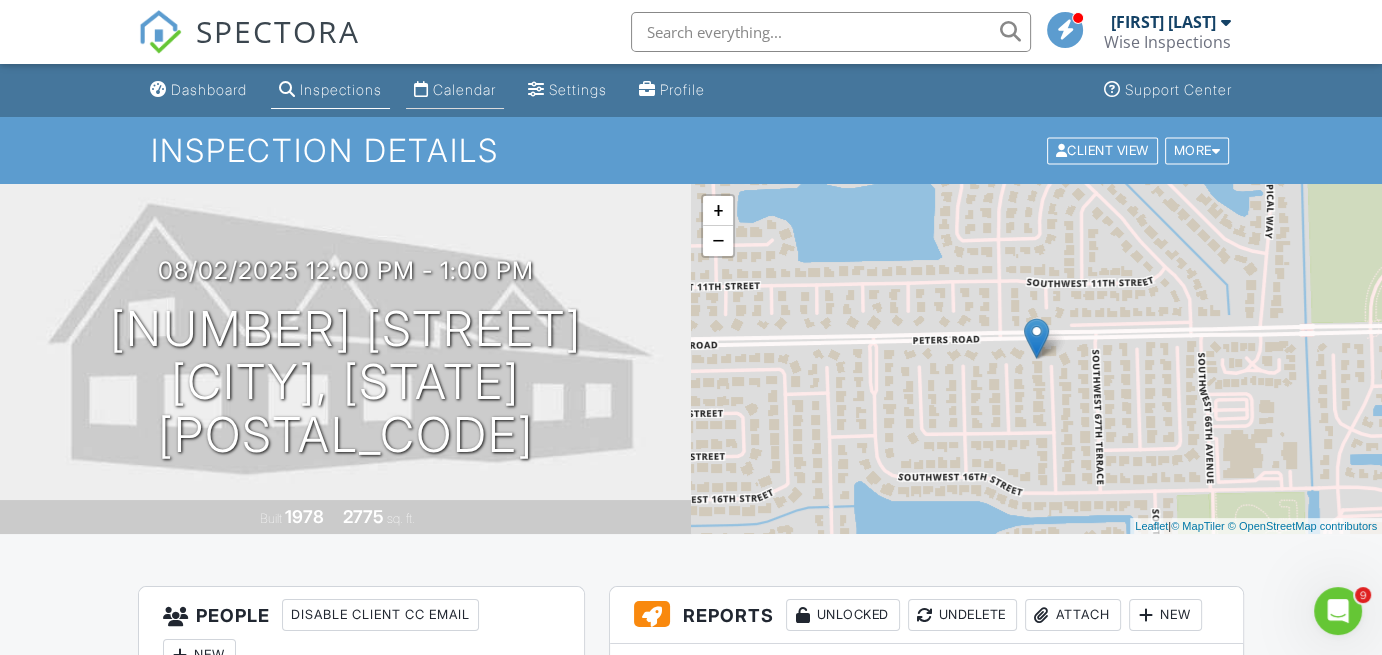 click on "Calendar" at bounding box center [455, 90] 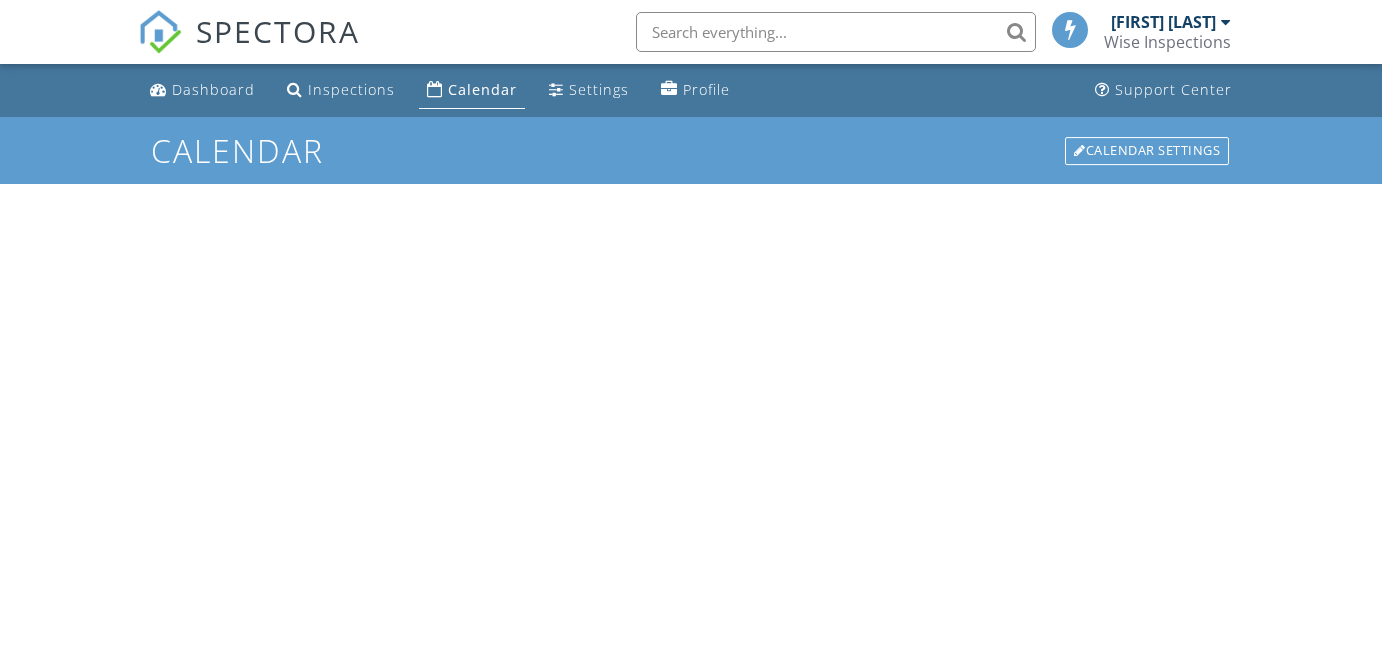 scroll, scrollTop: 0, scrollLeft: 0, axis: both 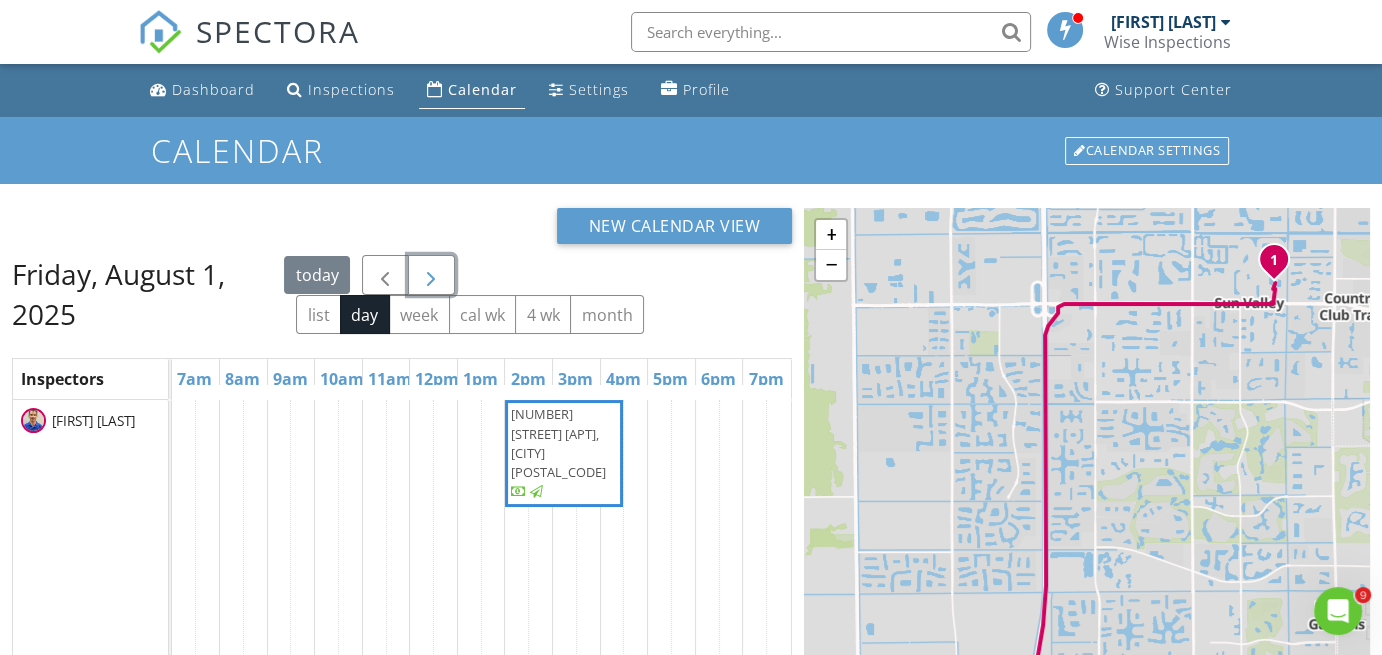 click at bounding box center [431, 275] 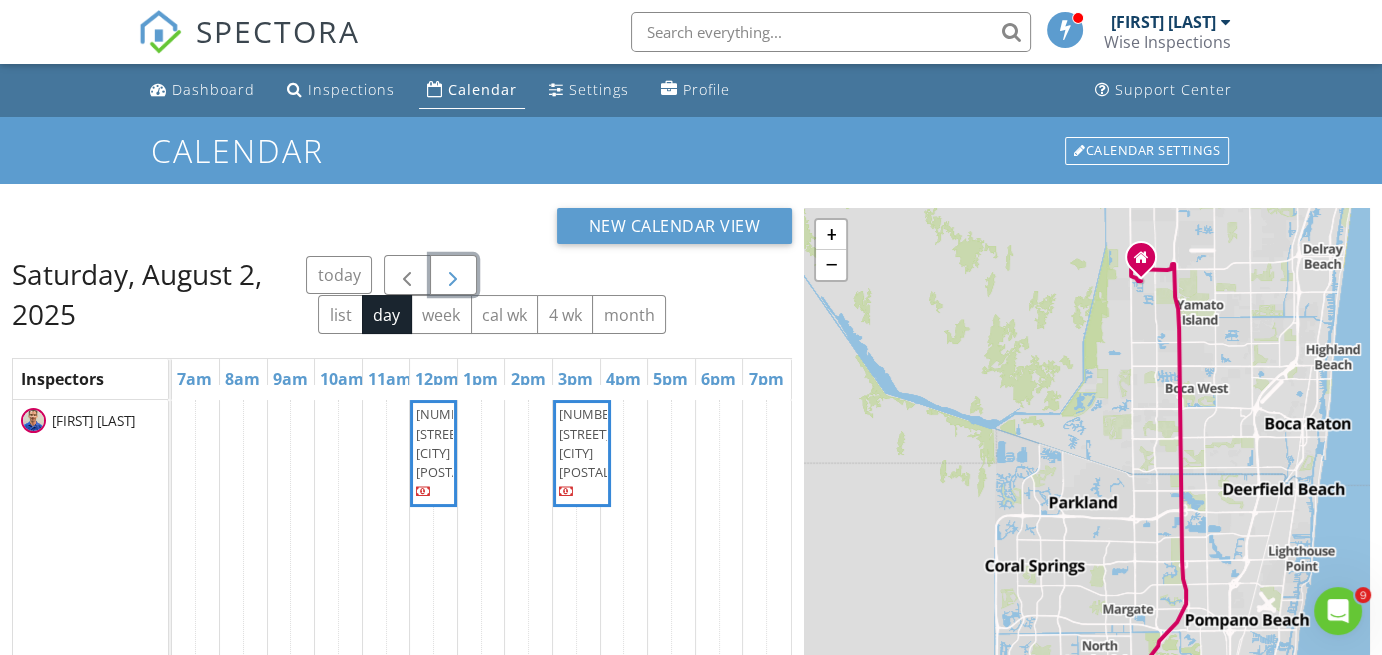click on "[NUMBER] [STREET], [CITY] [POSTAL_CODE]" at bounding box center (582, 453) 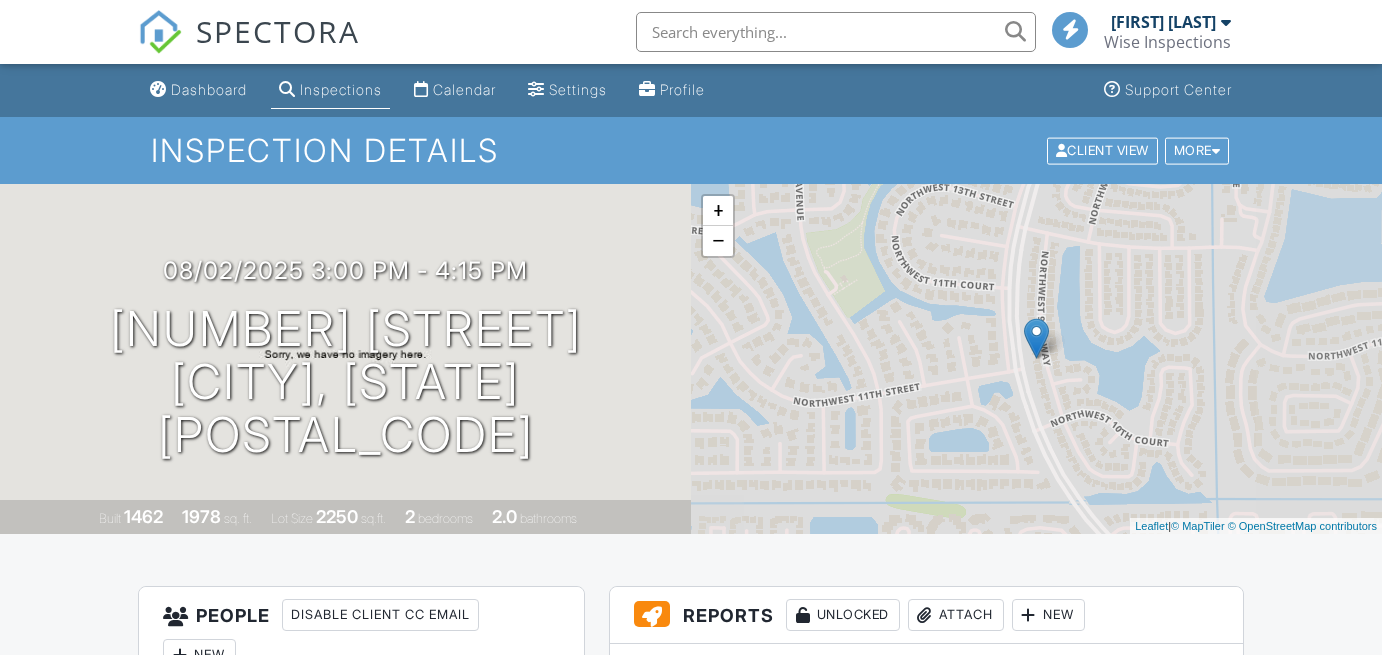 scroll, scrollTop: 0, scrollLeft: 0, axis: both 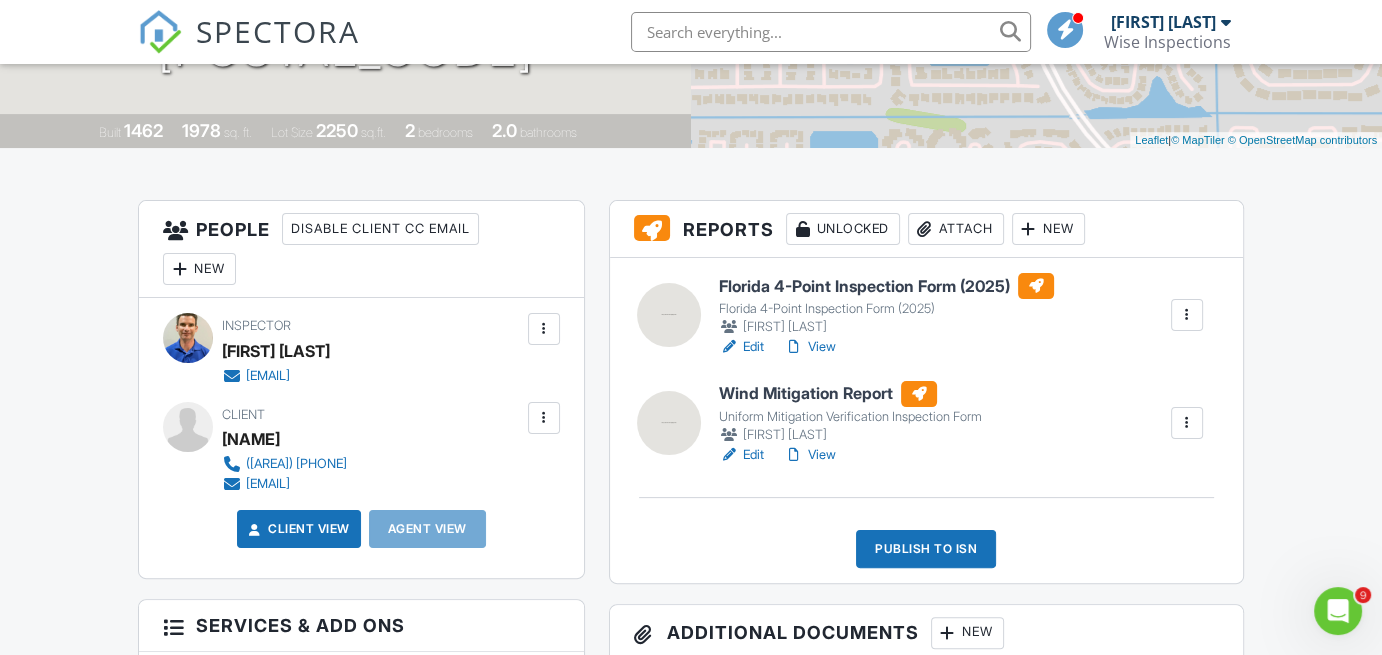 click on "View" at bounding box center (810, 455) 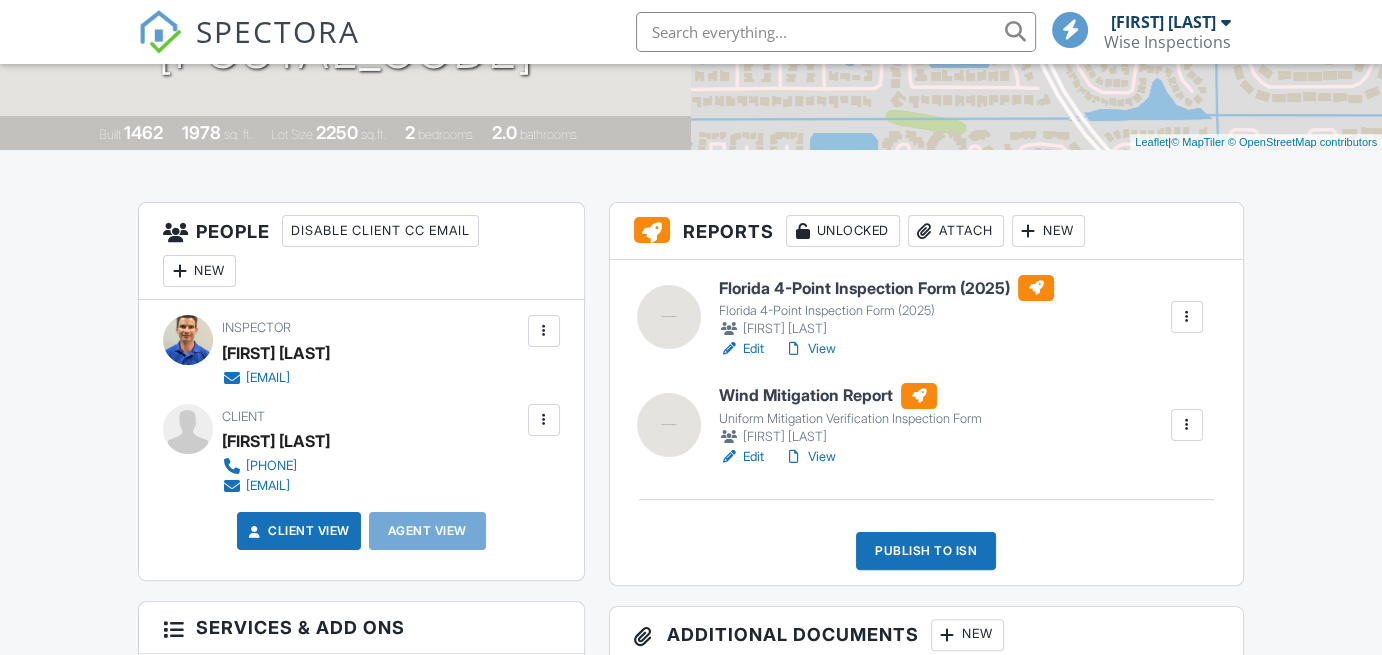 scroll, scrollTop: 384, scrollLeft: 0, axis: vertical 